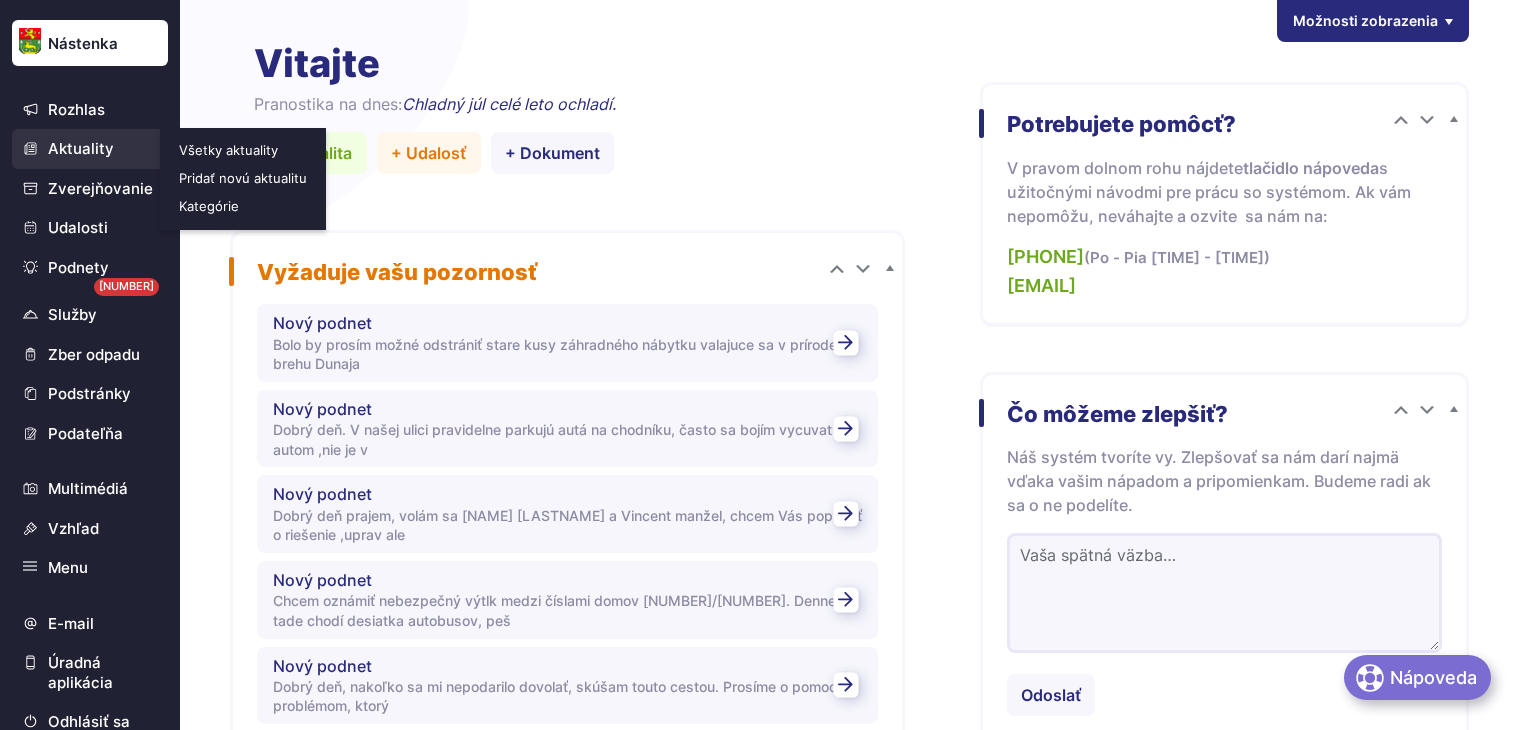 scroll, scrollTop: 0, scrollLeft: 0, axis: both 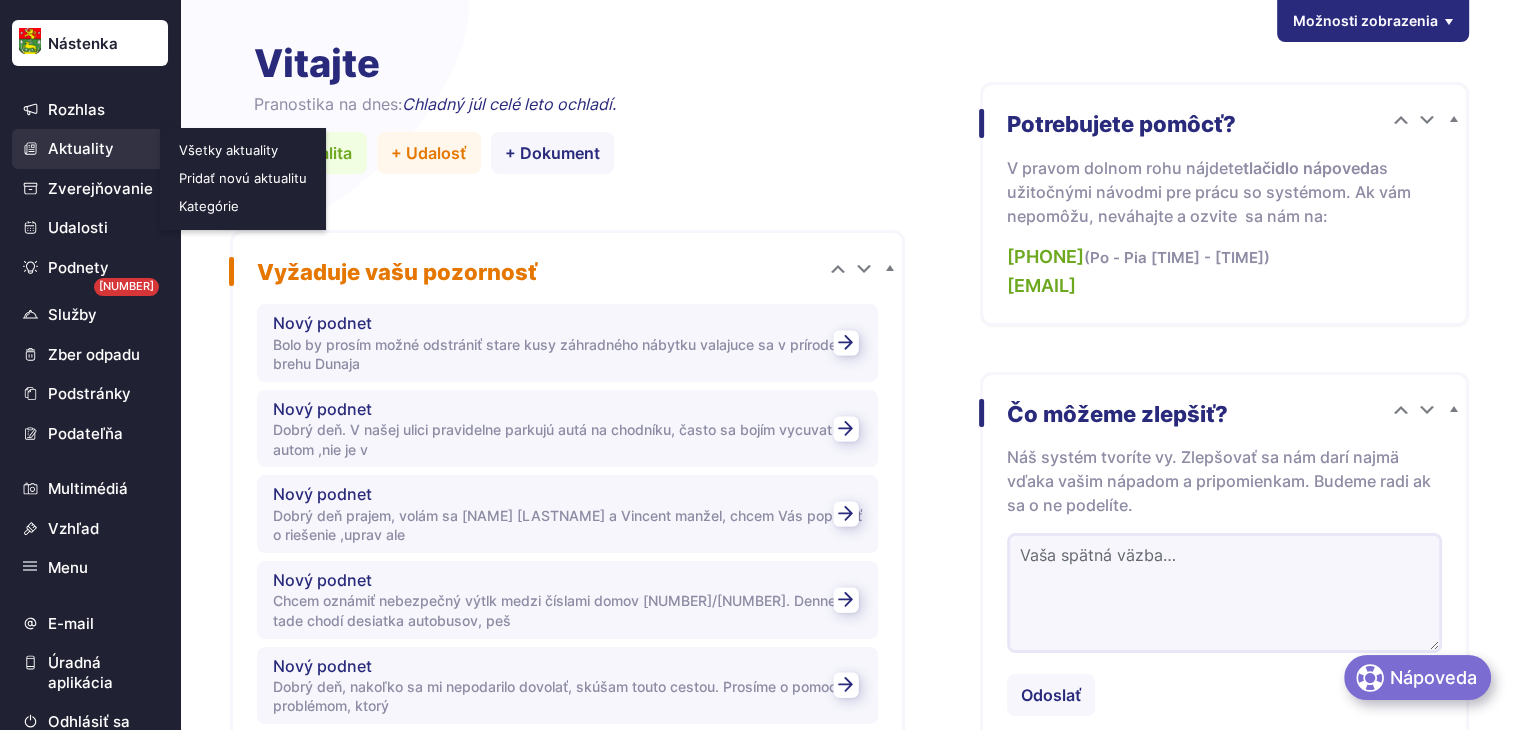 click on "Pridať novú aktualitu" at bounding box center [245, 178] 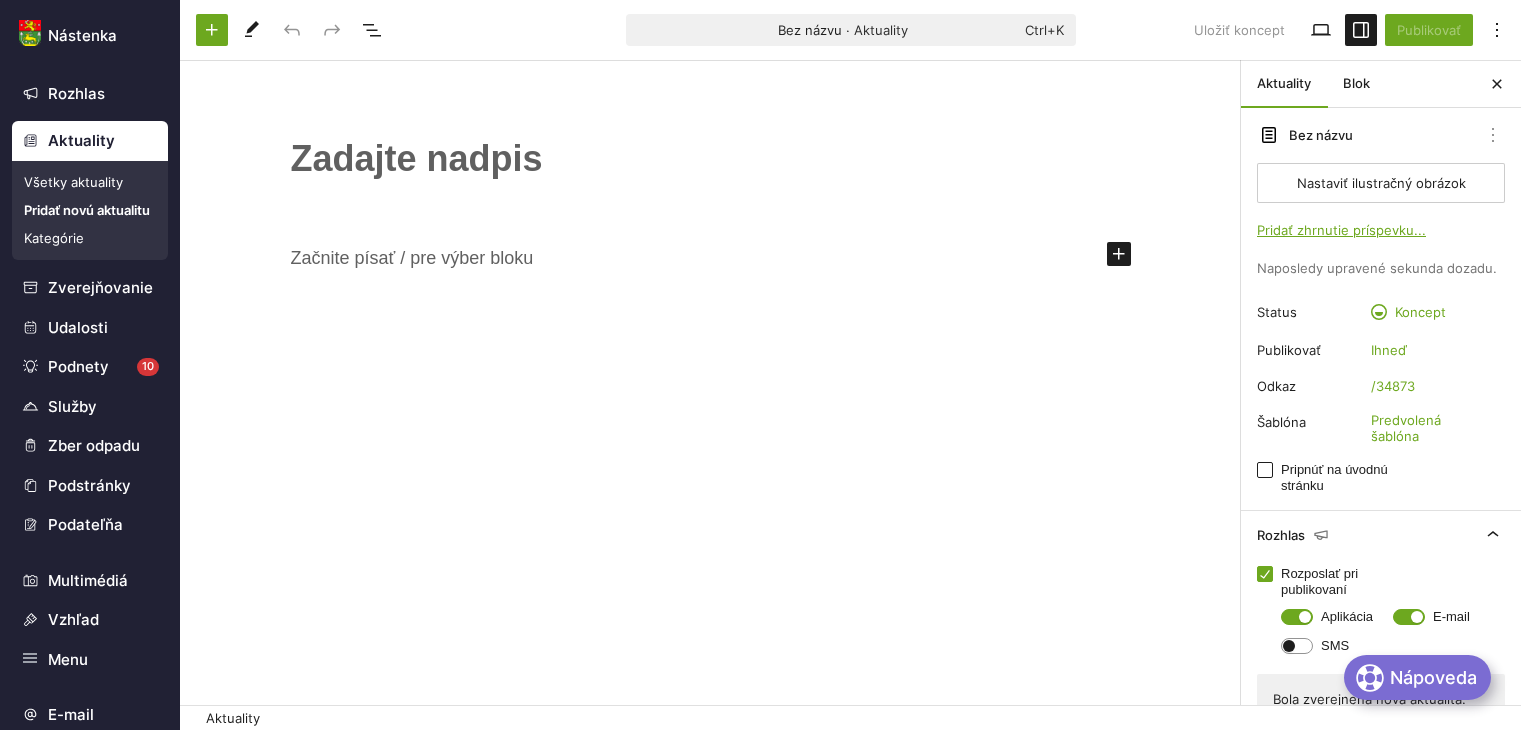scroll, scrollTop: 0, scrollLeft: 0, axis: both 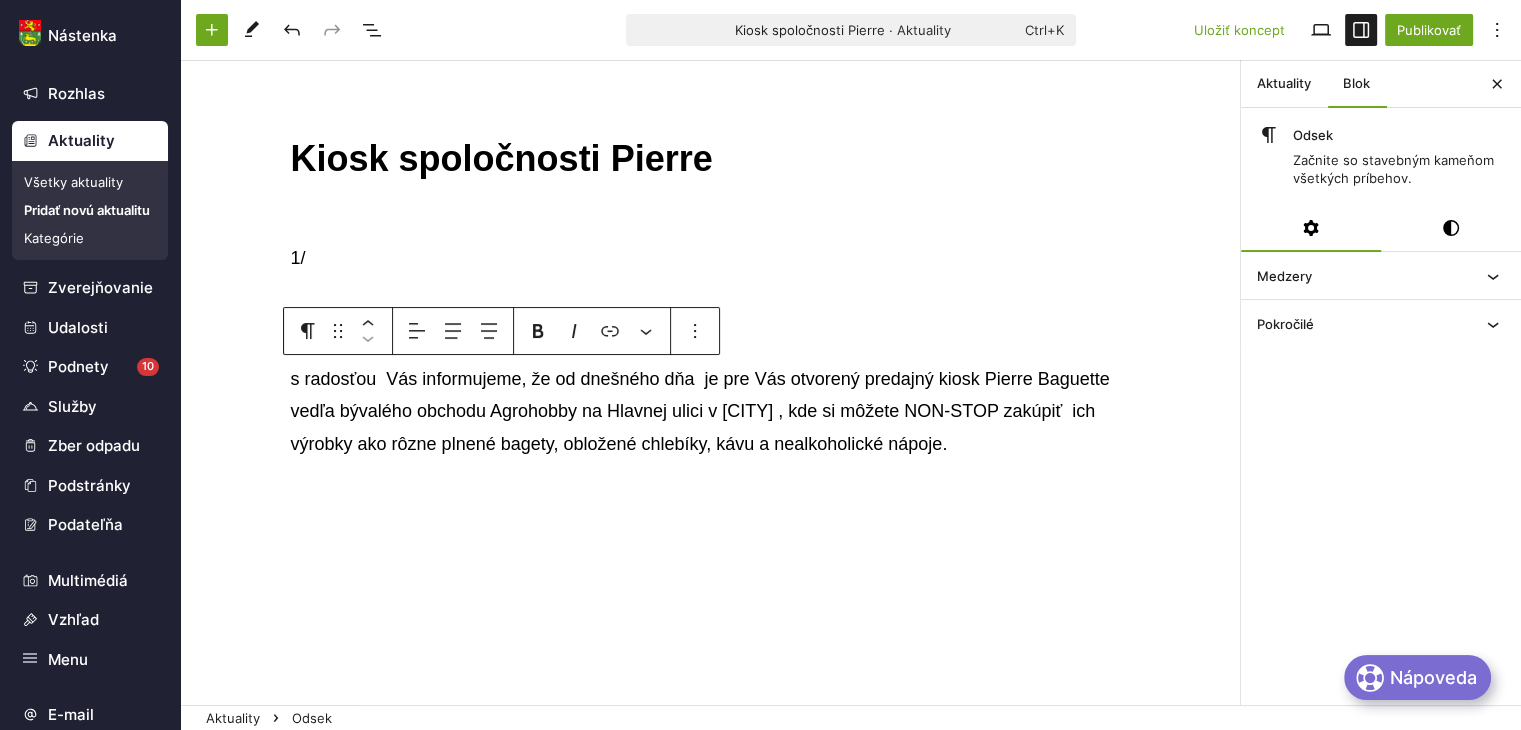 click at bounding box center [703, 288] 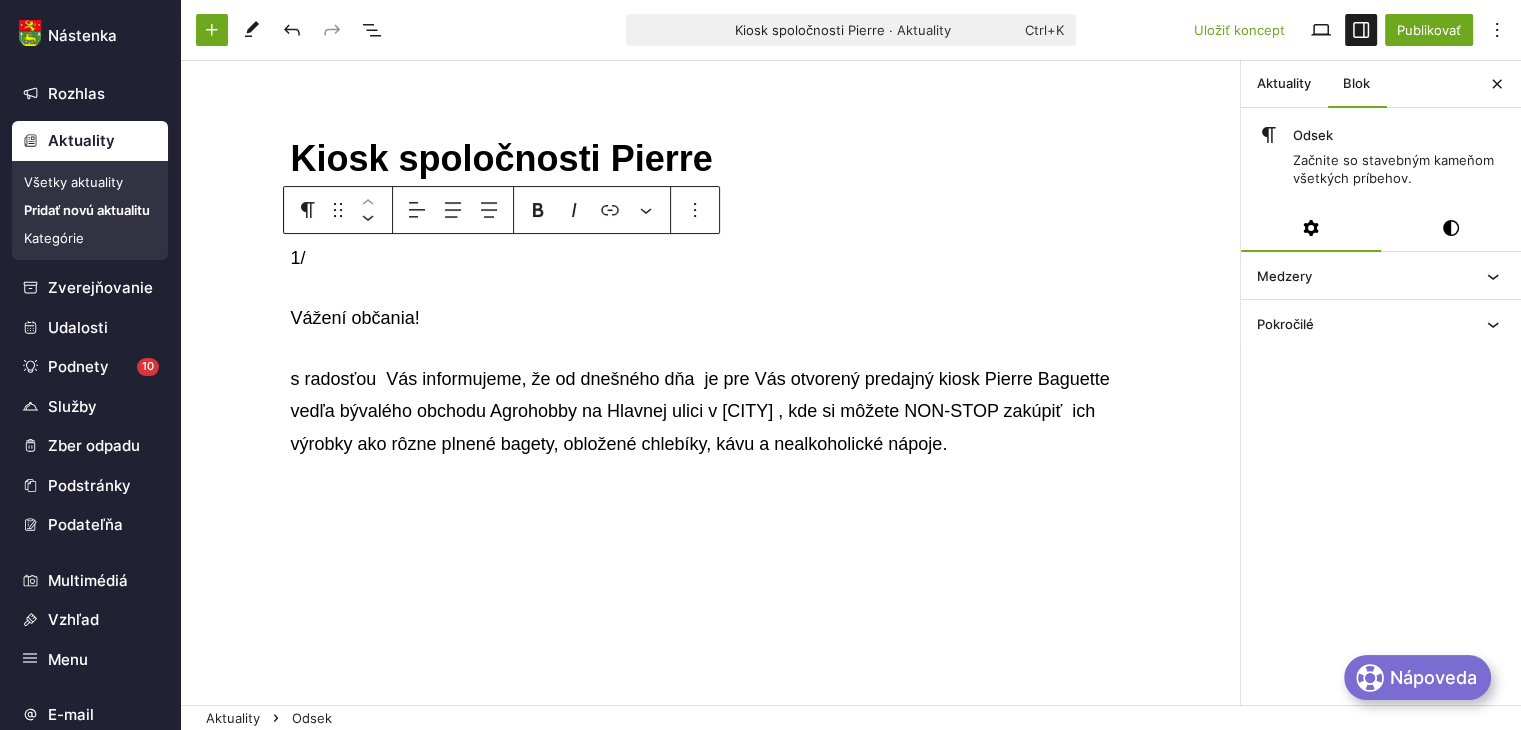 drag, startPoint x: 949, startPoint y: 269, endPoint x: 919, endPoint y: 257, distance: 32.31099 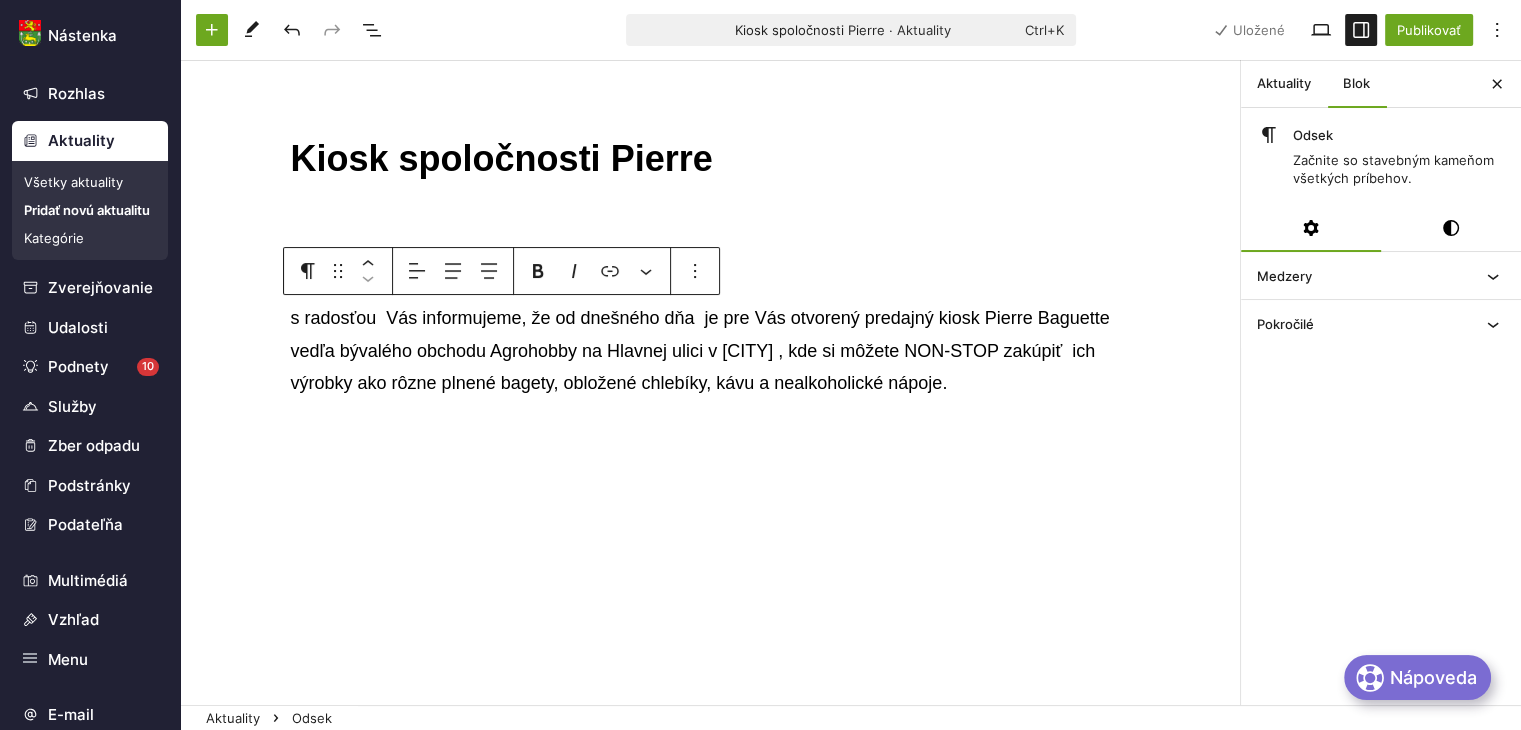 click on "s radosťou  Vás informujeme, že od dnešného dňa  je pre Vás otvorený predajný kiosk Pierre Baguette vedľa bývalého obchodu Agrohobby na Hlavnej ulici v Jelke , kde si môžete NON-STOP zakúpiť  ich výrobky ako rôzne plnené bagety, obložené chlebíky, kávu a nealkoholické nápoje." at bounding box center [711, 350] 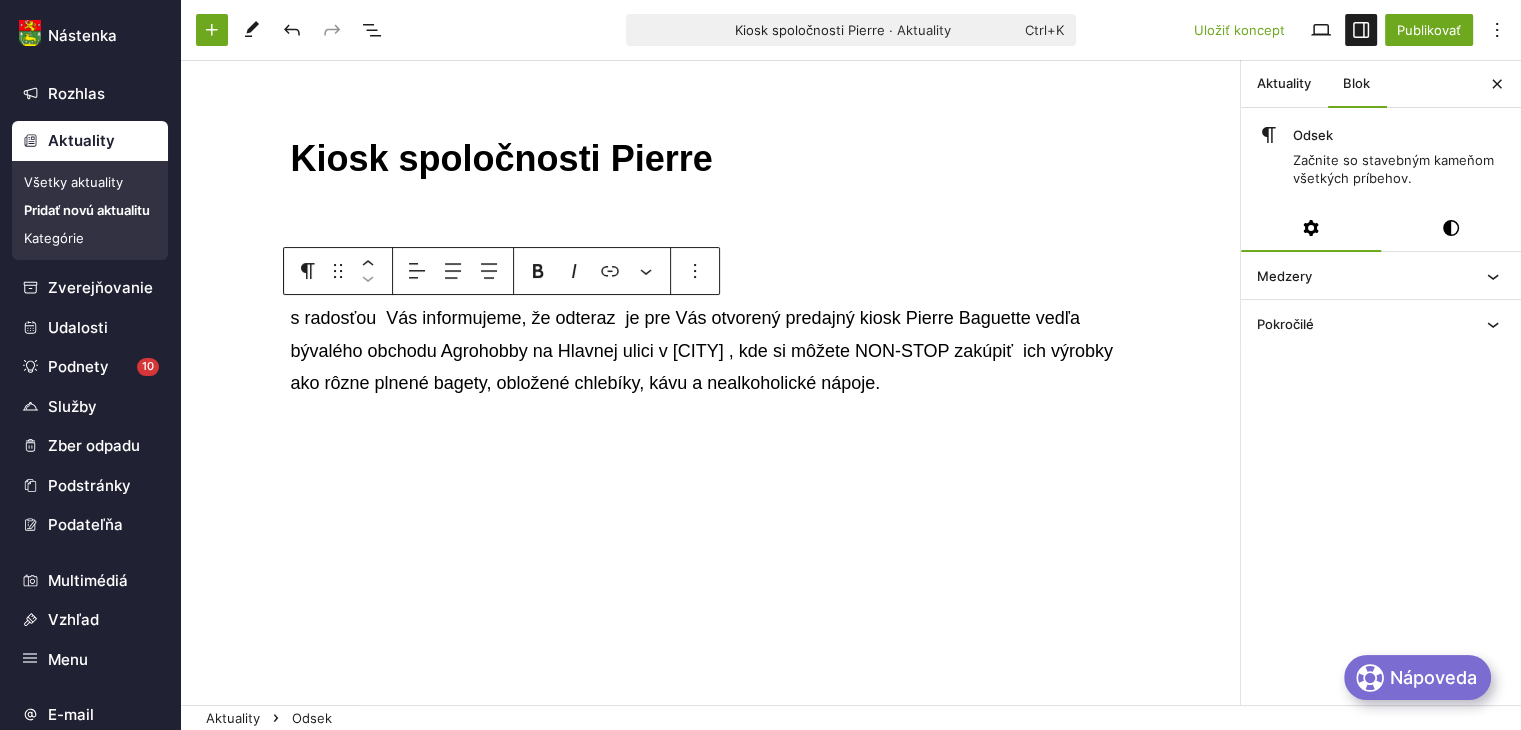 click on "Kiosk spoločnosti Pierre Vážení občania! s radosťou  Vás informujeme, že odteraz  je pre Vás otvorený predajný kiosk Pierre Baguette vedľa bývalého obchodu Agrohobby na Hlavnej ulici v Jelke , kde si môžete NON-STOP zakúpiť  ich výrobky ako rôzne plnené bagety, obložené chlebíky, kávu a nealkoholické nápoje." at bounding box center [710, 402] 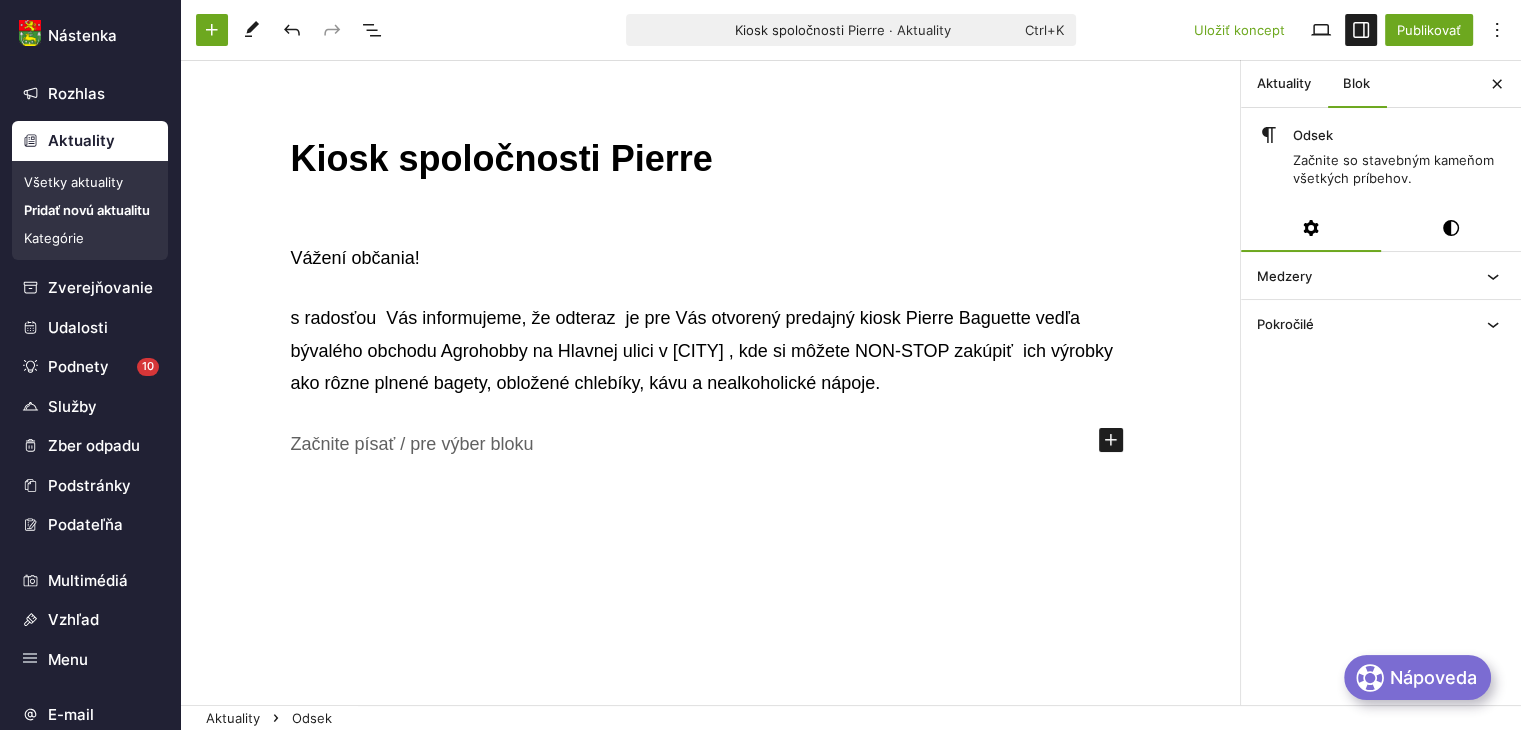 click on "Kiosk spoločnosti Pierre" at bounding box center (711, 159) 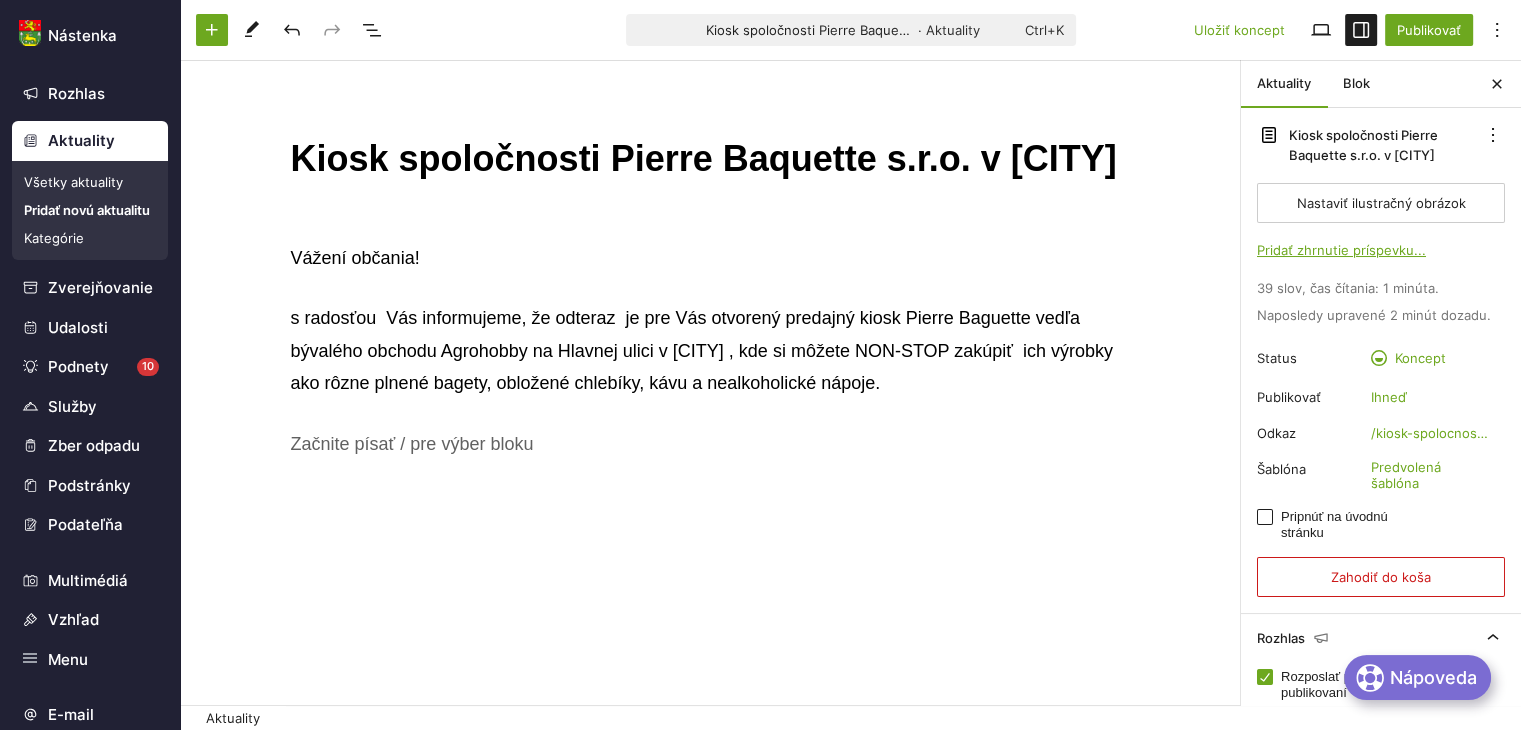 click on "s radosťou  Vás informujeme, že odteraz  je pre Vás otvorený predajný kiosk Pierre Baguette vedľa bývalého obchodu Agrohobby na Hlavnej ulici v Jelke , kde si môžete NON-STOP zakúpiť  ich výrobky ako rôzne plnené bagety, obložené chlebíky, kávu a nealkoholické nápoje." at bounding box center [711, 350] 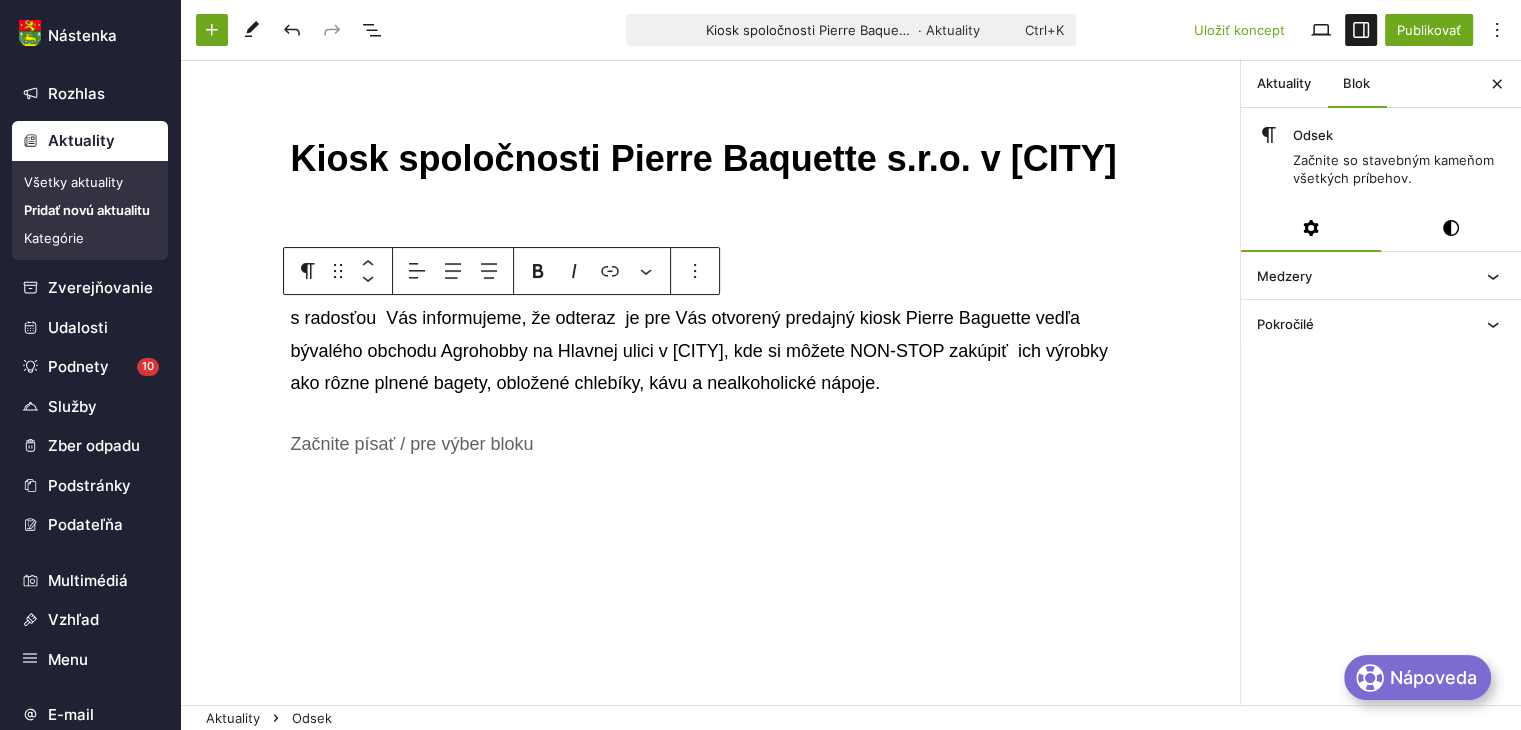 click on "s radosťou  Vás informujeme, že odteraz  je pre Vás otvorený predajný kiosk Pierre Baguette vedľa bývalého obchodu Agrohobby na Hlavnej ulici v Jelke, kde si môžete NON-STOP zakúpiť  ich výrobky ako rôzne plnené bagety, obložené chlebíky, kávu a nealkoholické nápoje." at bounding box center (711, 350) 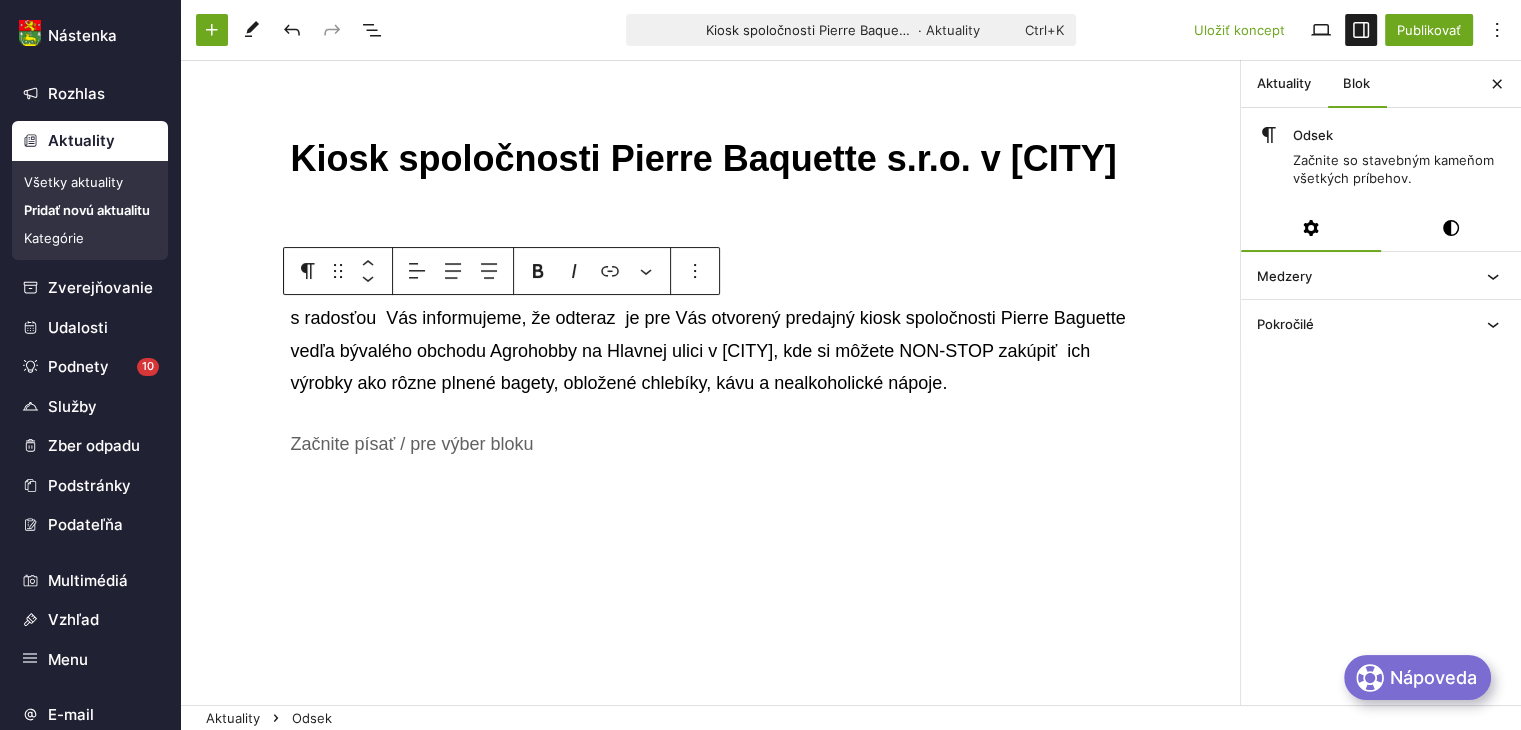 click on "Vážení občania! s radosťou  Vás informujeme, že odteraz  je pre Vás otvorený predajný kiosk spoločnosti Pierre Baguette vedľa bývalého obchodu Agrohobby na Hlavnej ulici v Jelke, kde si môžete NON-STOP zakúpiť  ich výrobky ako rôzne plnené bagety, obložené chlebíky, kávu a nealkoholické nápoje. ﻿" at bounding box center (710, 351) 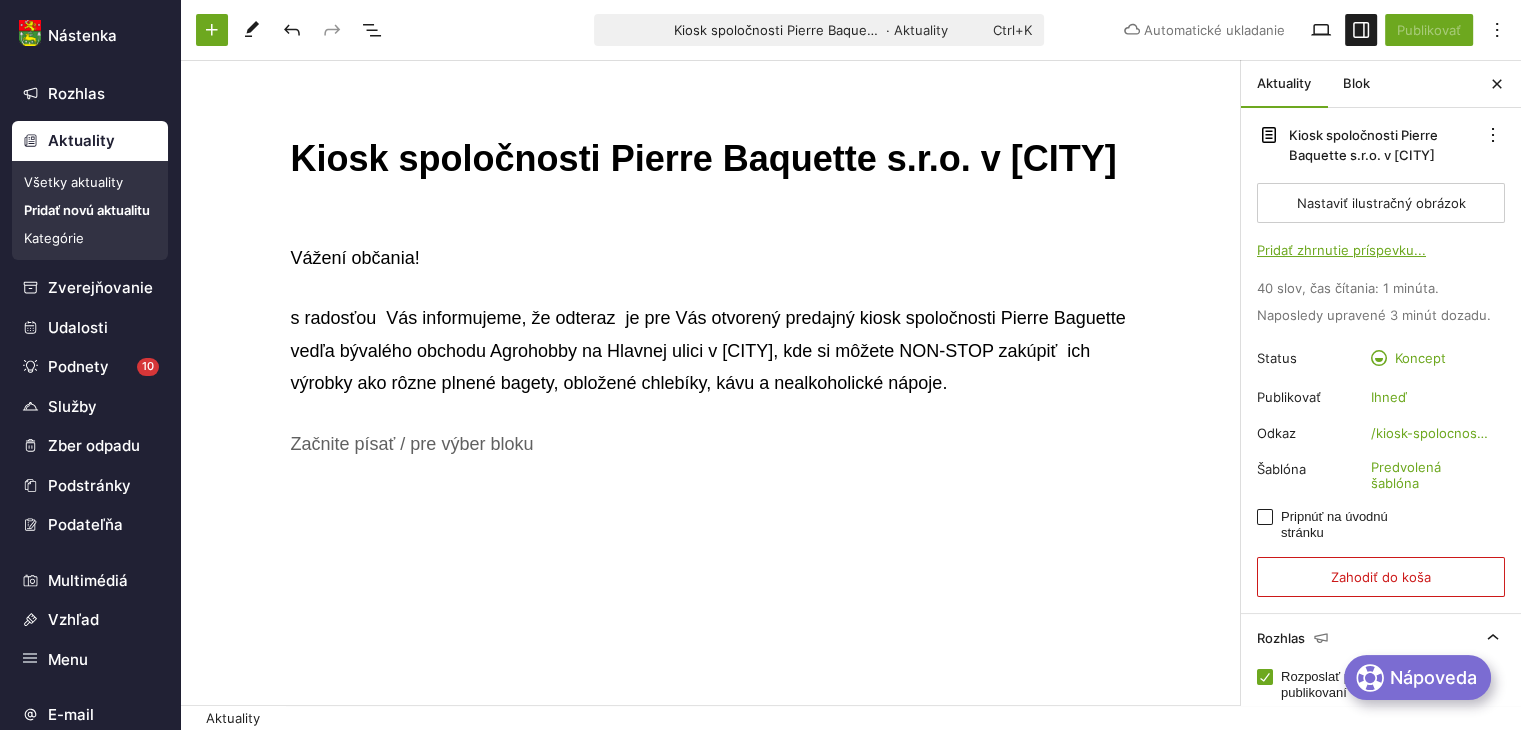 click on "s radosťou  Vás informujeme, že odteraz  je pre Vás otvorený predajný kiosk spoločnosti Pierre Baguette vedľa bývalého obchodu Agrohobby na Hlavnej ulici v Jelke, kde si môžete NON-STOP zakúpiť  ich výrobky ako rôzne plnené bagety, obložené chlebíky, kávu a nealkoholické nápoje." at bounding box center (711, 350) 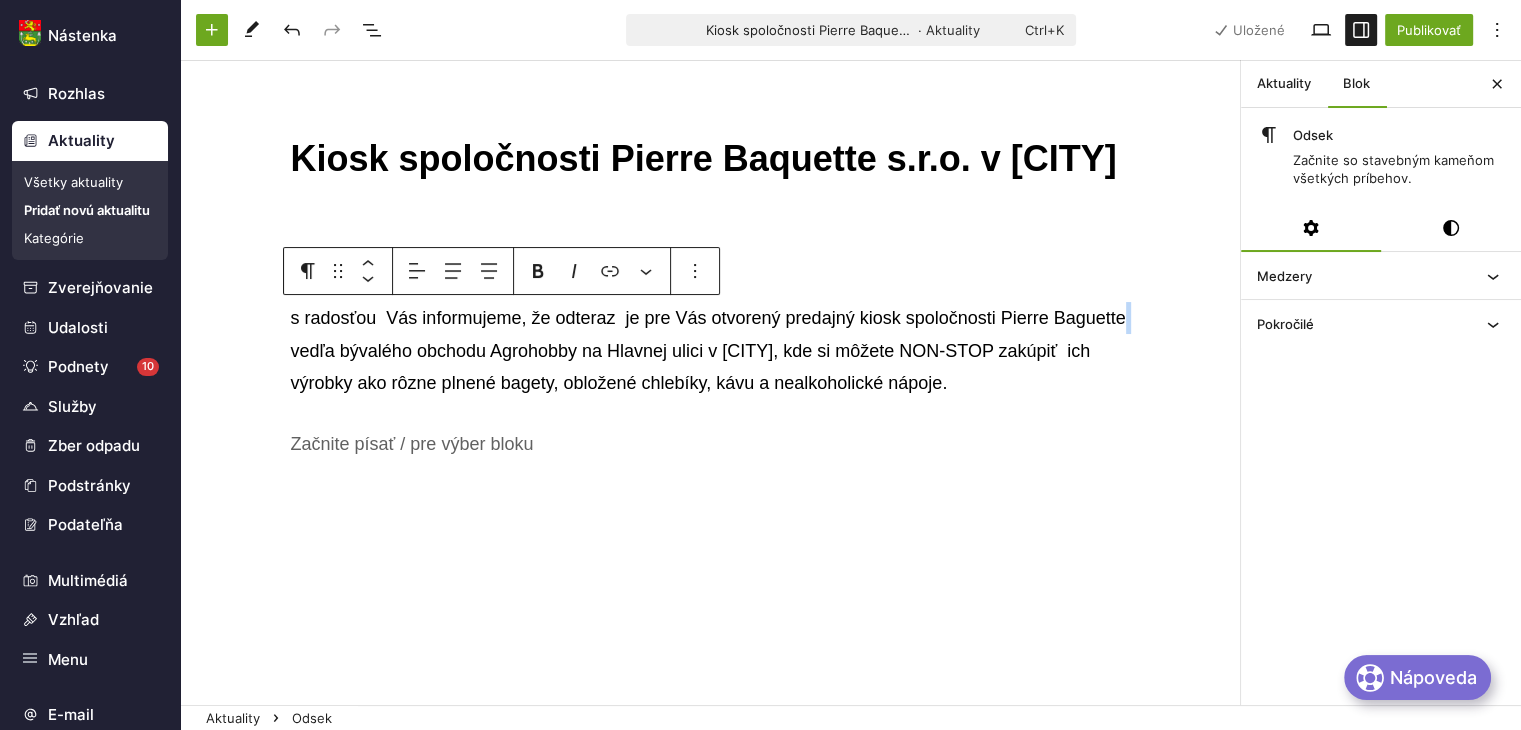 click on "s radosťou  Vás informujeme, že odteraz  je pre Vás otvorený predajný kiosk spoločnosti Pierre Baguette vedľa bývalého obchodu Agrohobby na Hlavnej ulici v Jelke, kde si môžete NON-STOP zakúpiť  ich výrobky ako rôzne plnené bagety, obložené chlebíky, kávu a nealkoholické nápoje." at bounding box center (711, 350) 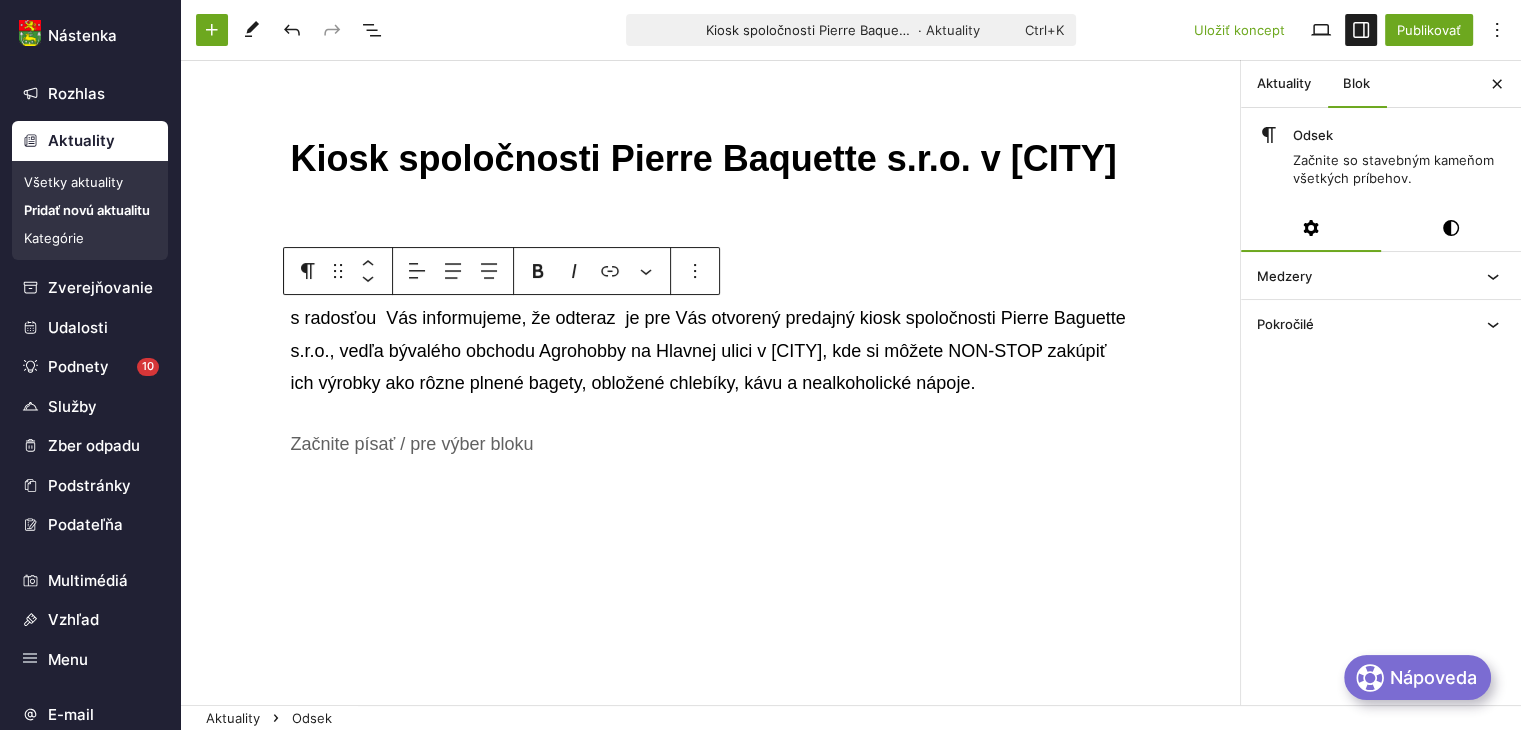 click on "s radosťou  Vás informujeme, že odteraz  je pre Vás otvorený predajný kiosk spoločnosti Pierre Baguette s.r.o., vedľa bývalého obchodu Agrohobby na Hlavnej ulici v Jelke, kde si môžete NON-STOP zakúpiť  ich výrobky ako rôzne plnené bagety, obložené chlebíky, kávu a nealkoholické nápoje." at bounding box center [711, 350] 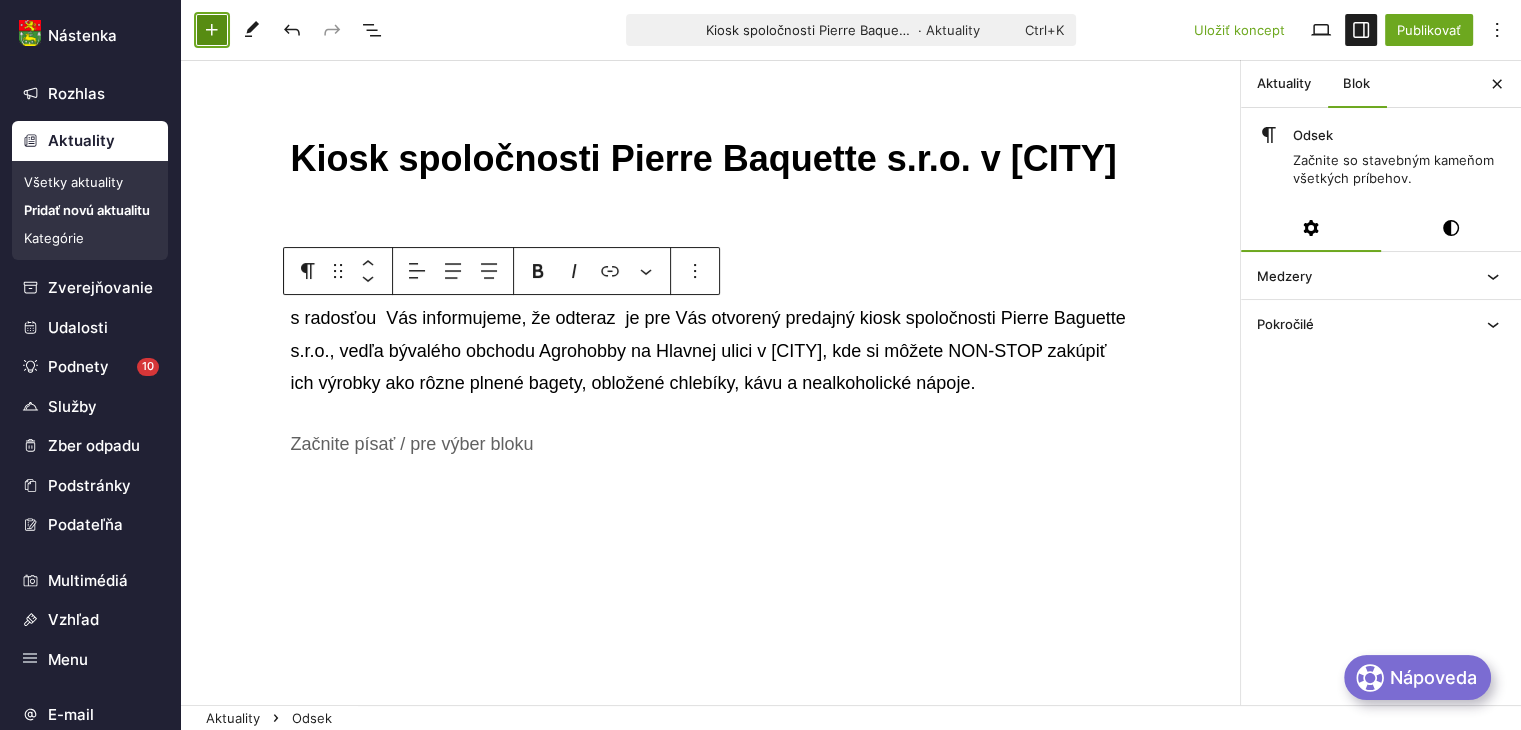 click at bounding box center [212, 30] 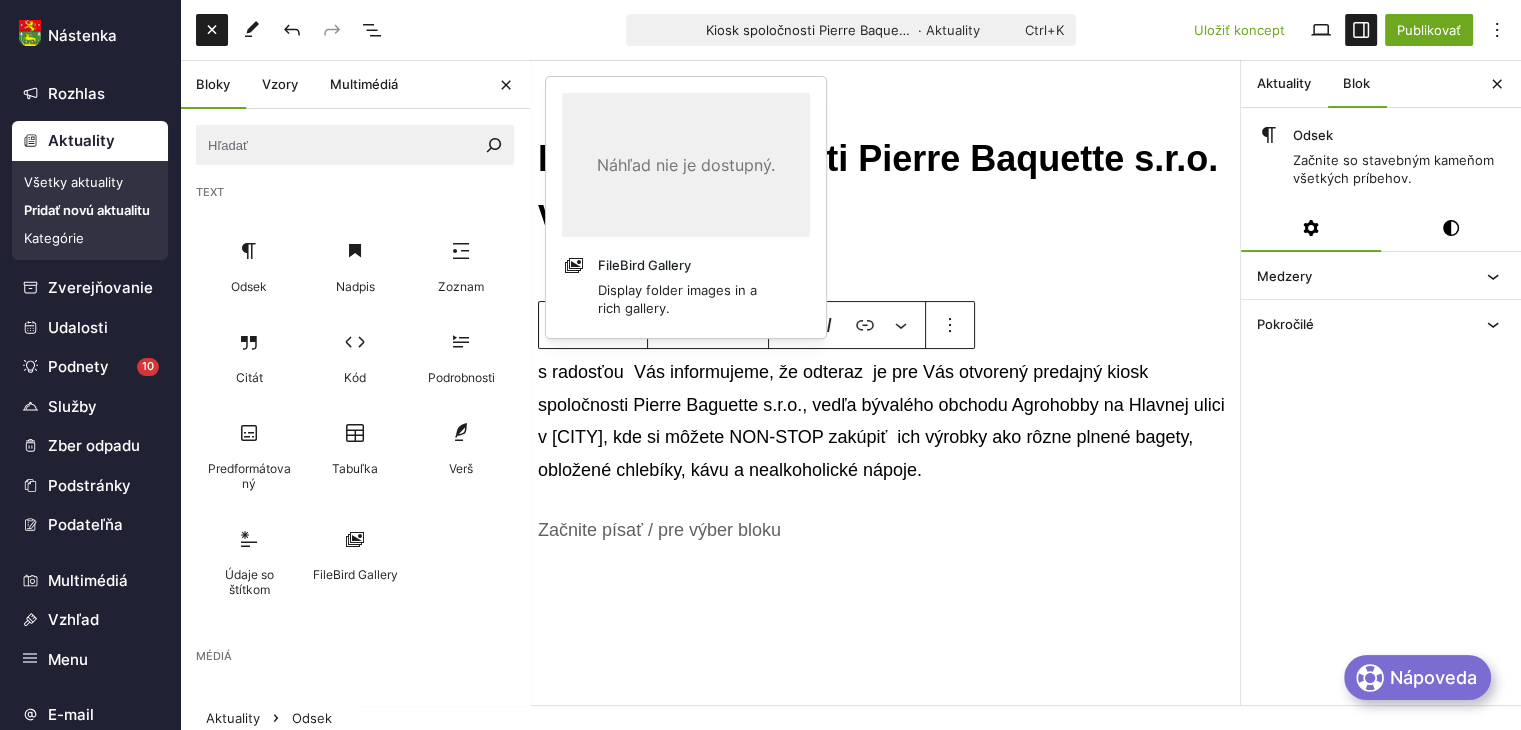 scroll, scrollTop: 200, scrollLeft: 0, axis: vertical 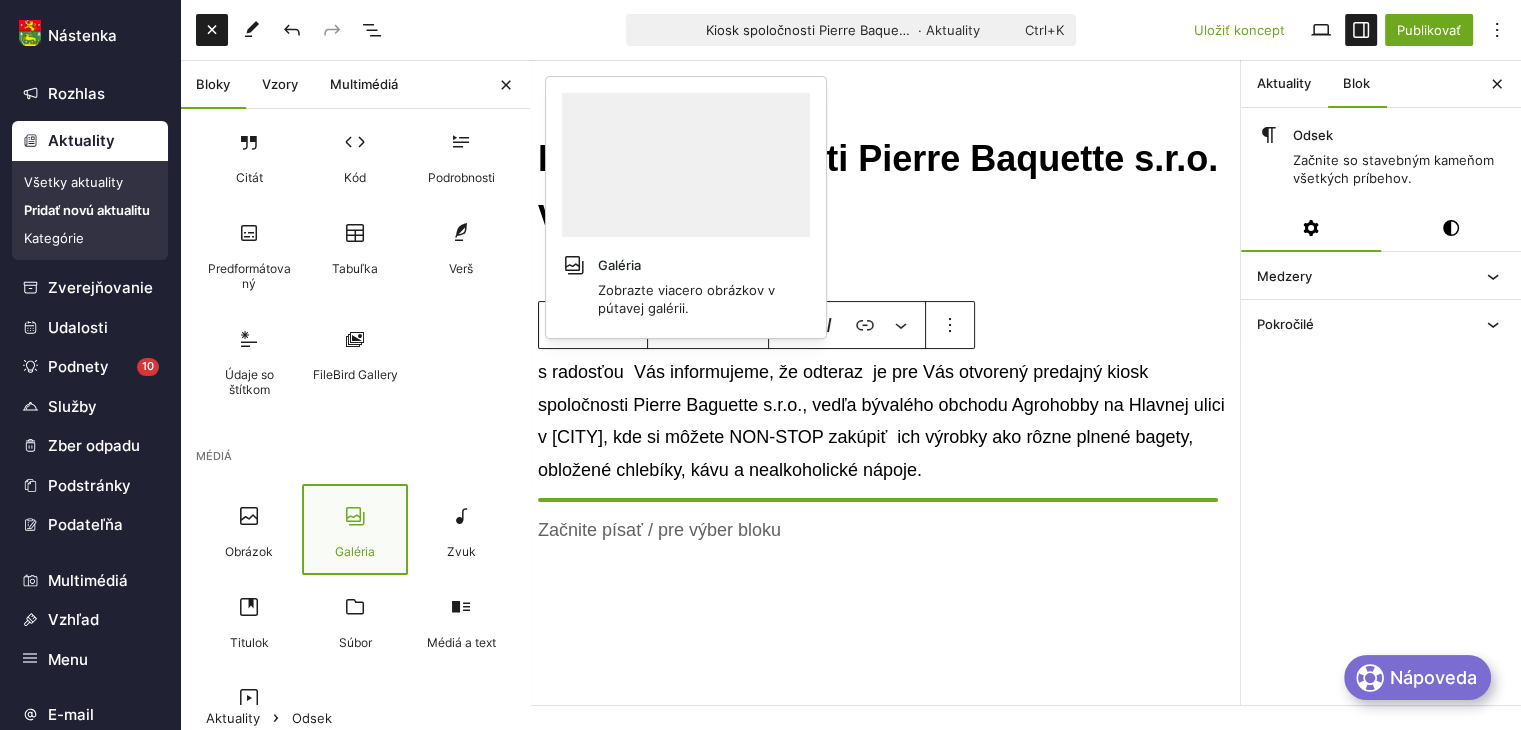click on "Galéria" at bounding box center [355, 551] 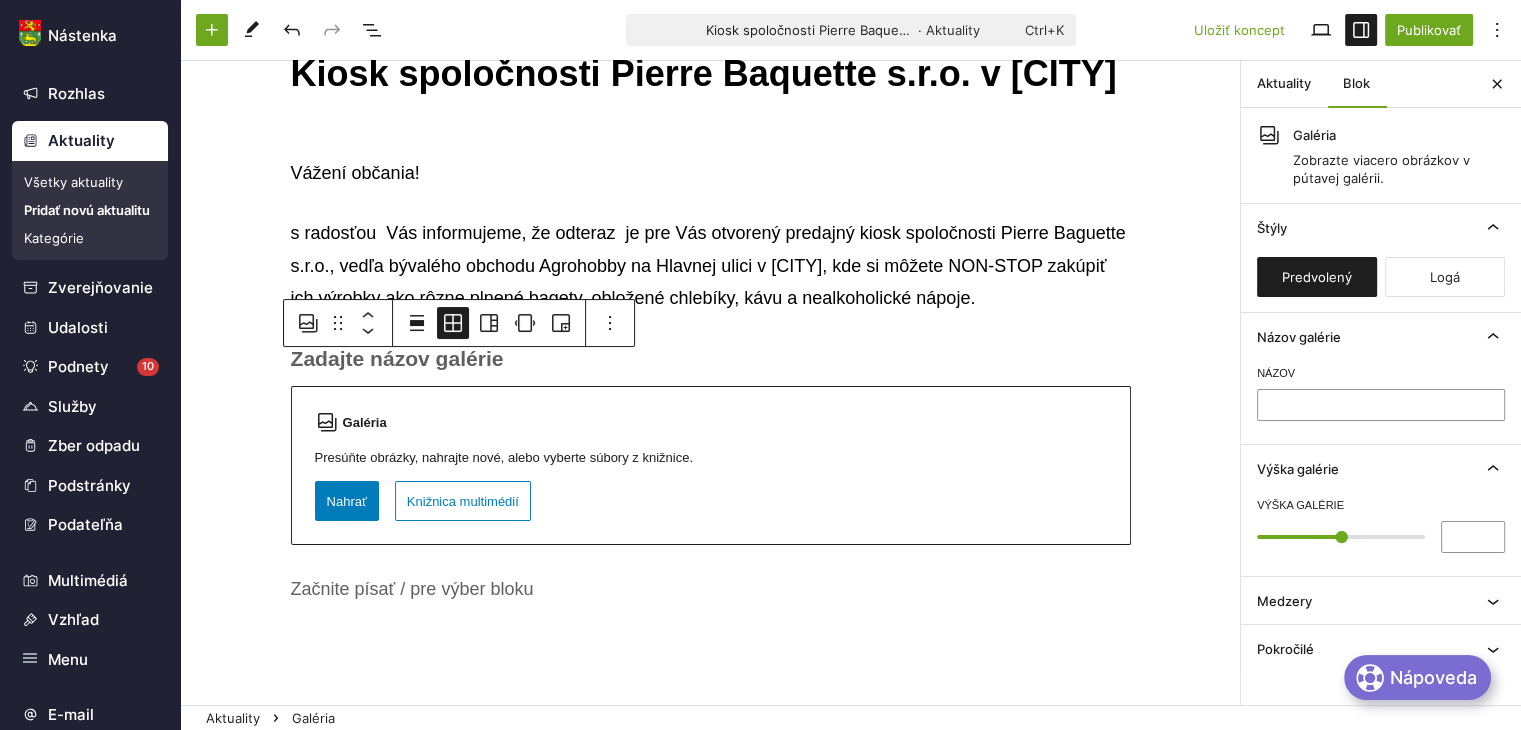 scroll, scrollTop: 200, scrollLeft: 0, axis: vertical 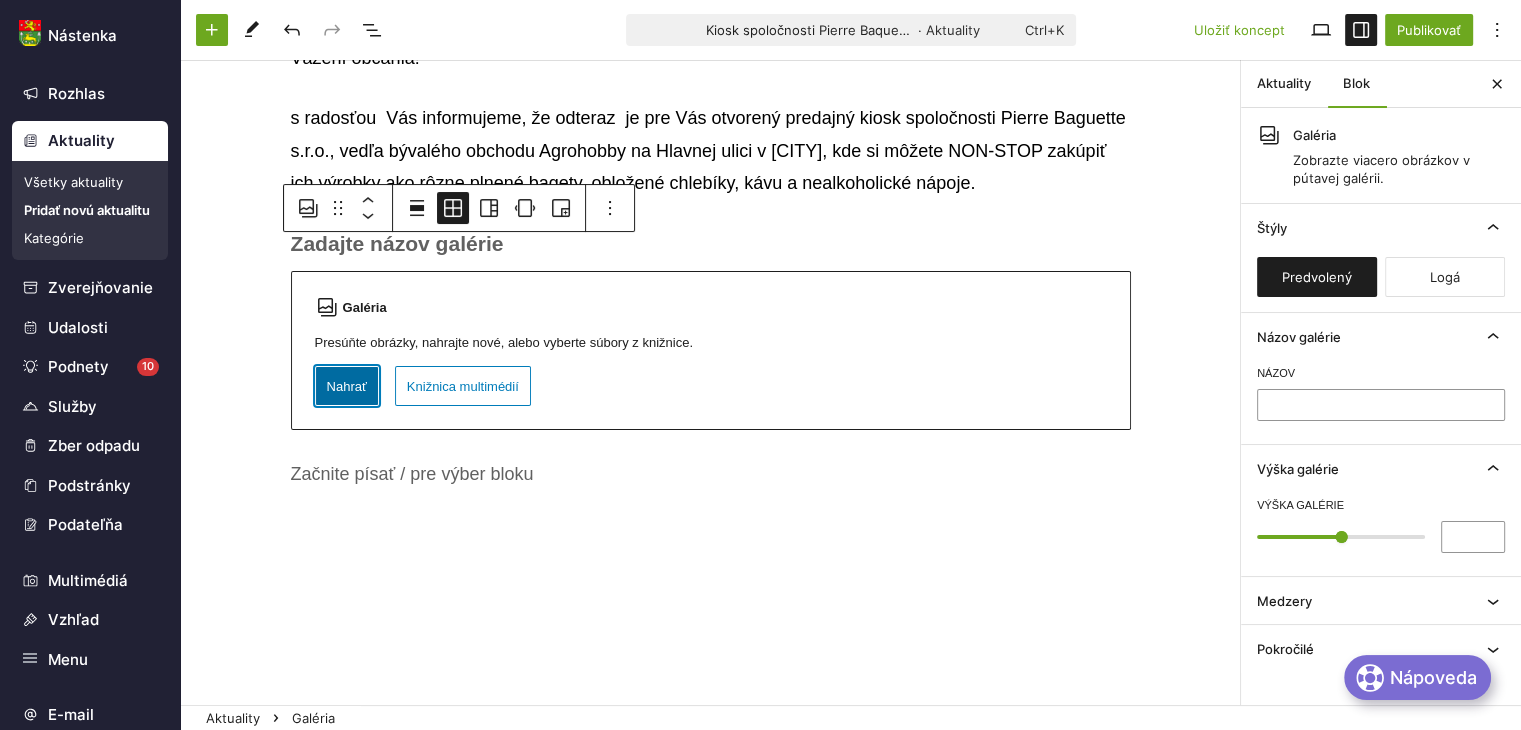 click on "Nahrať" at bounding box center [347, 386] 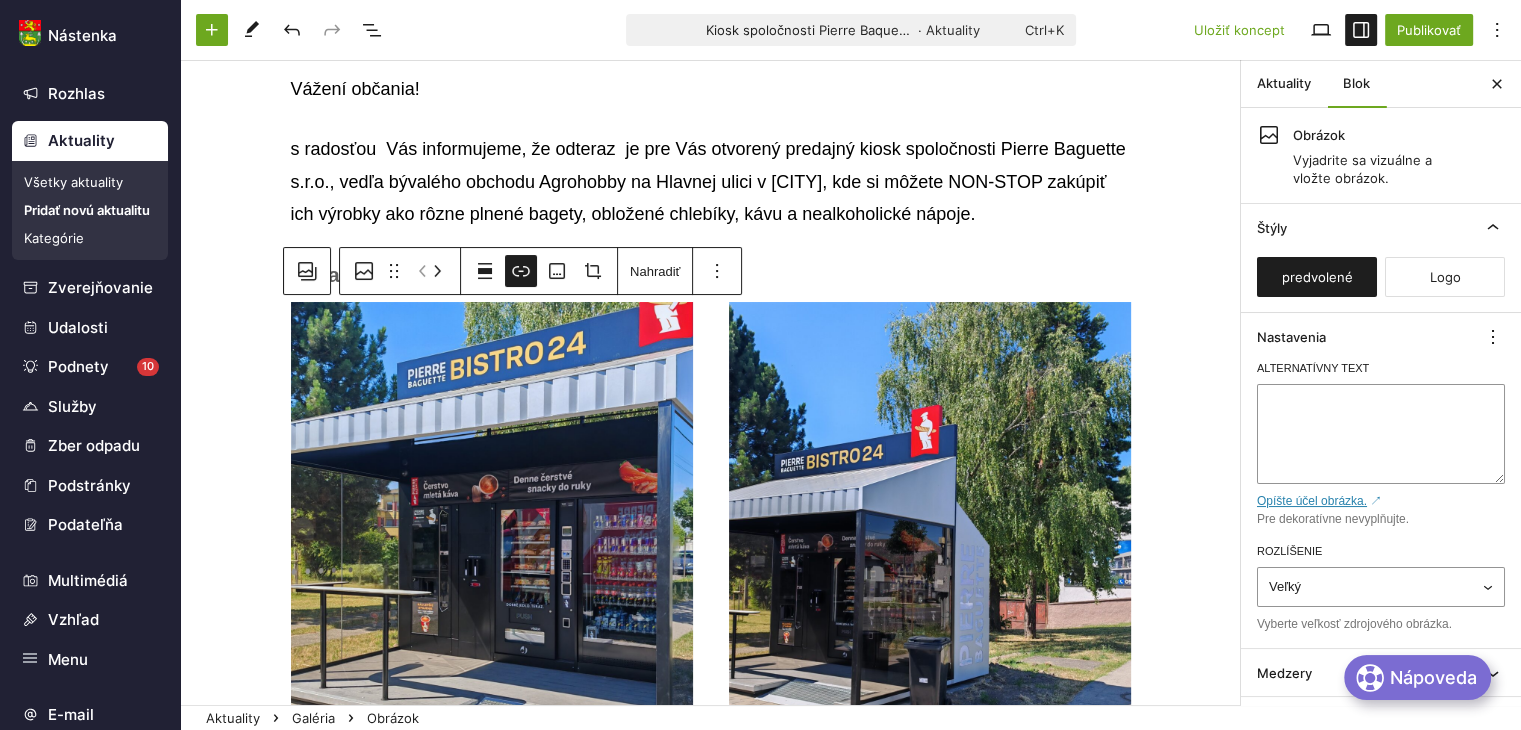 scroll, scrollTop: 400, scrollLeft: 0, axis: vertical 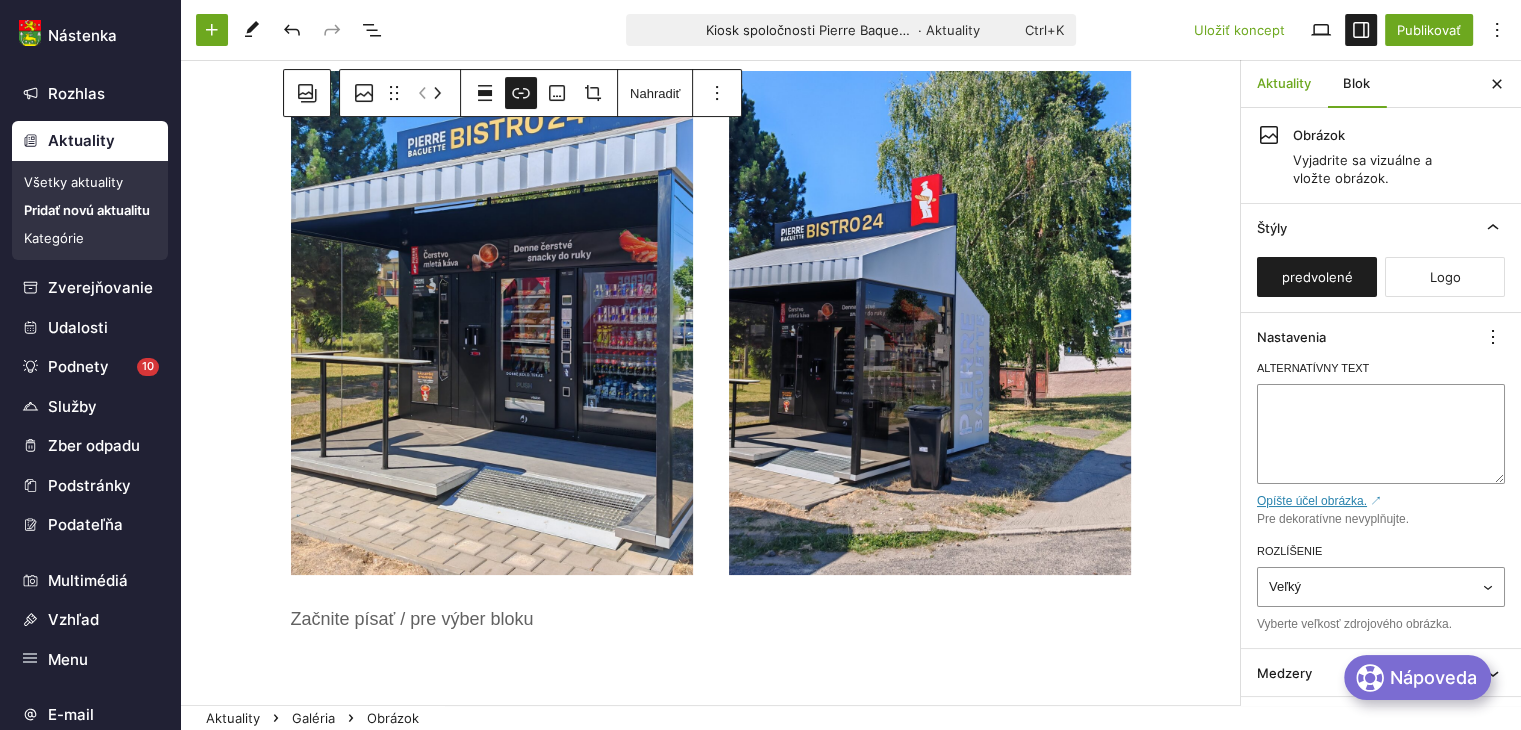 click on "Aktuality" at bounding box center (1284, 84) 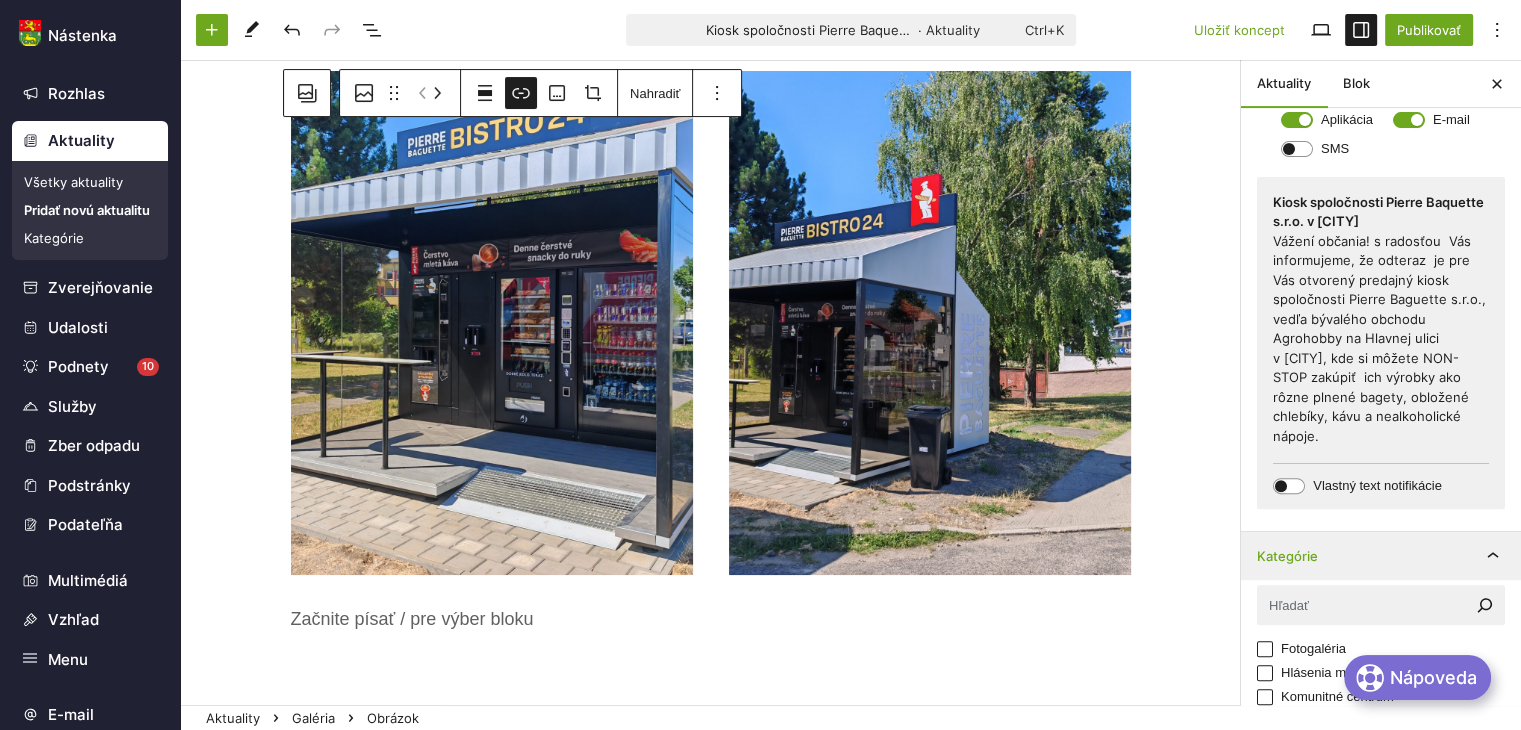 scroll, scrollTop: 764, scrollLeft: 0, axis: vertical 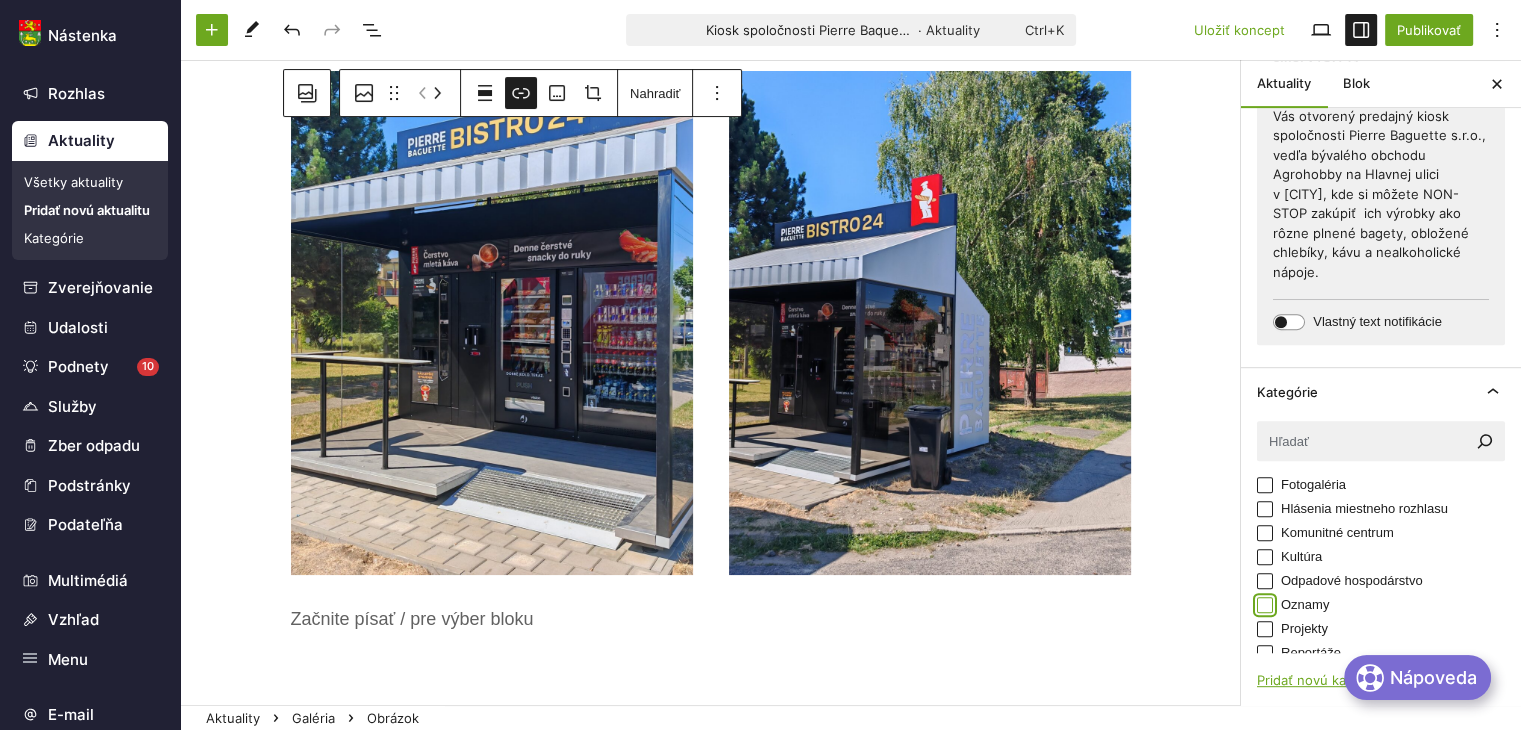 click on "Oznamy" at bounding box center (1265, 605) 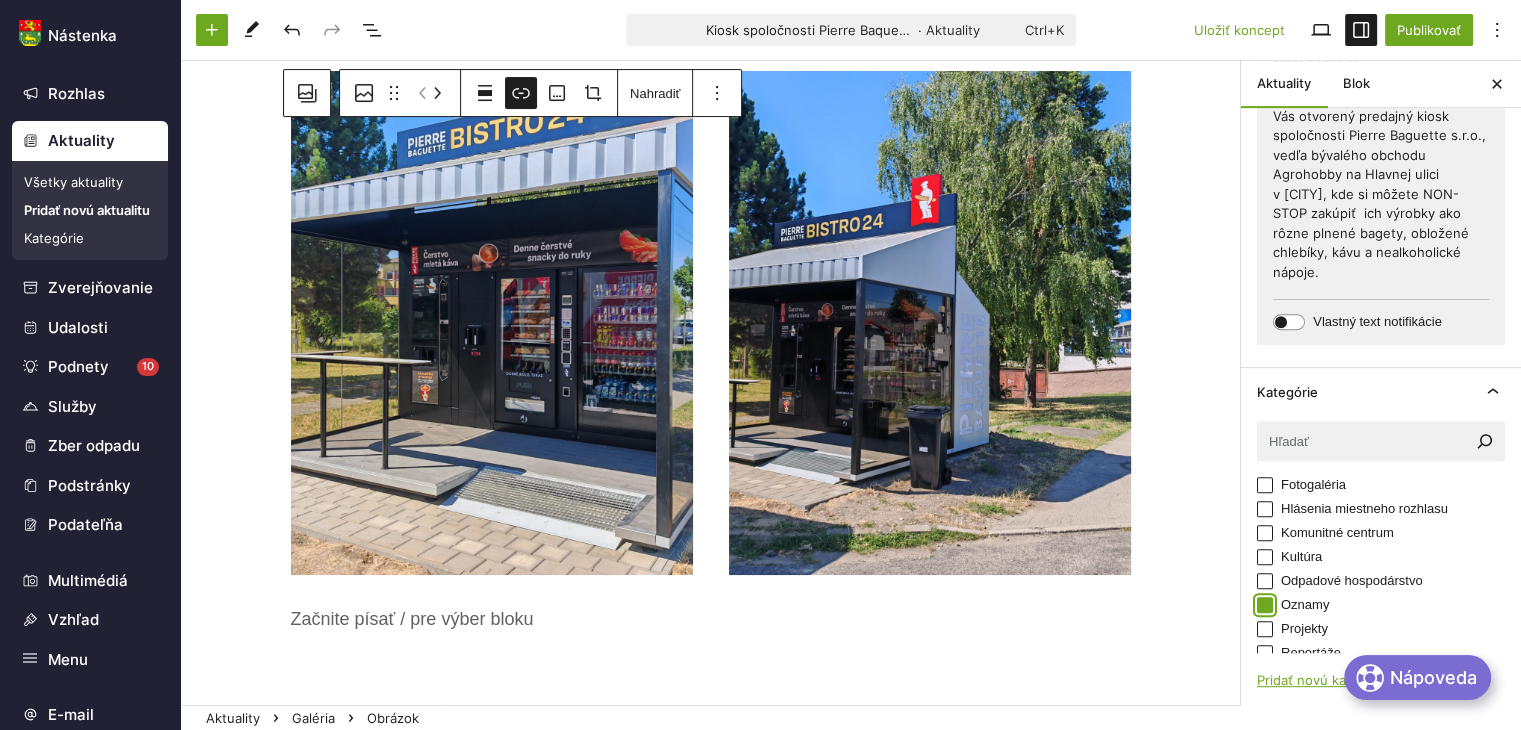 checkbox on "true" 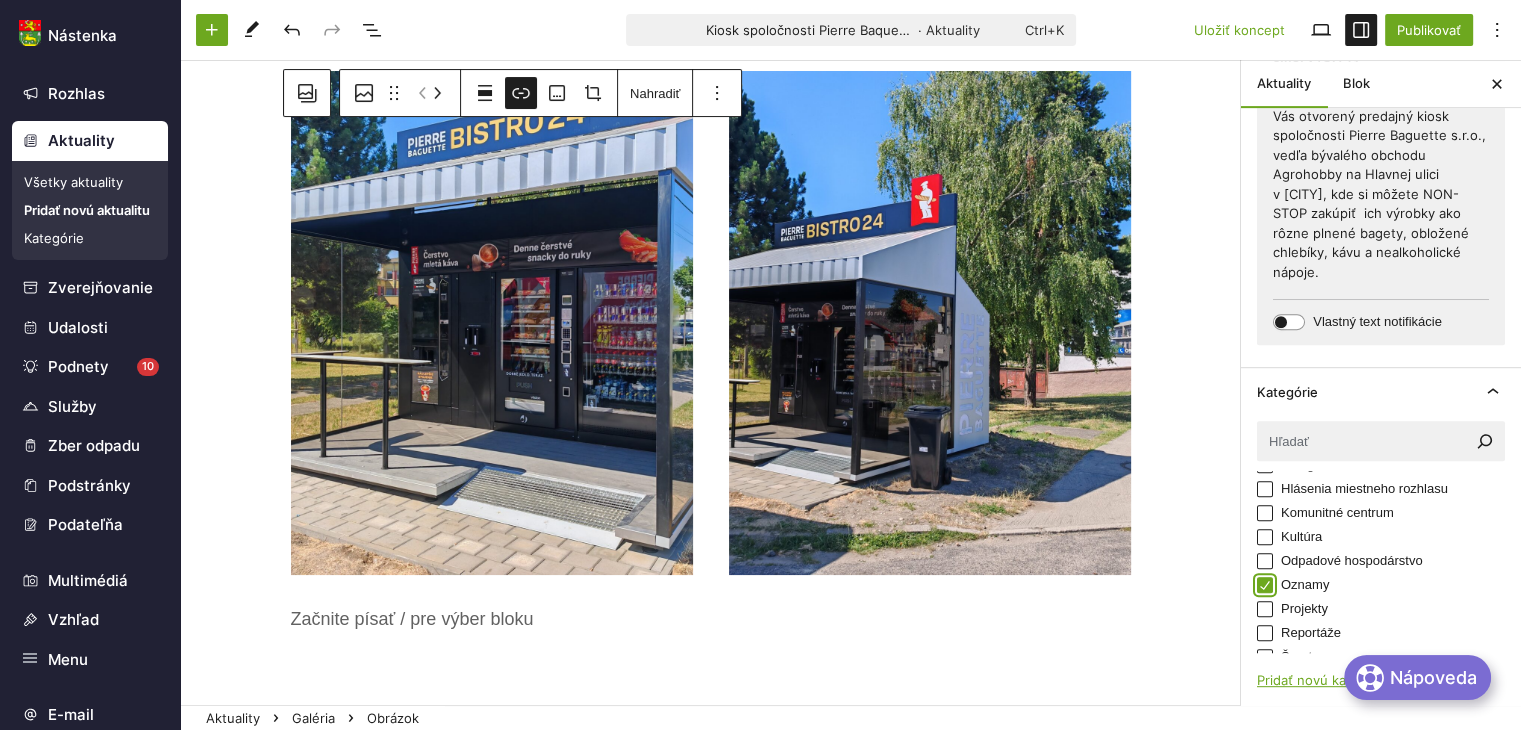 scroll, scrollTop: 84, scrollLeft: 0, axis: vertical 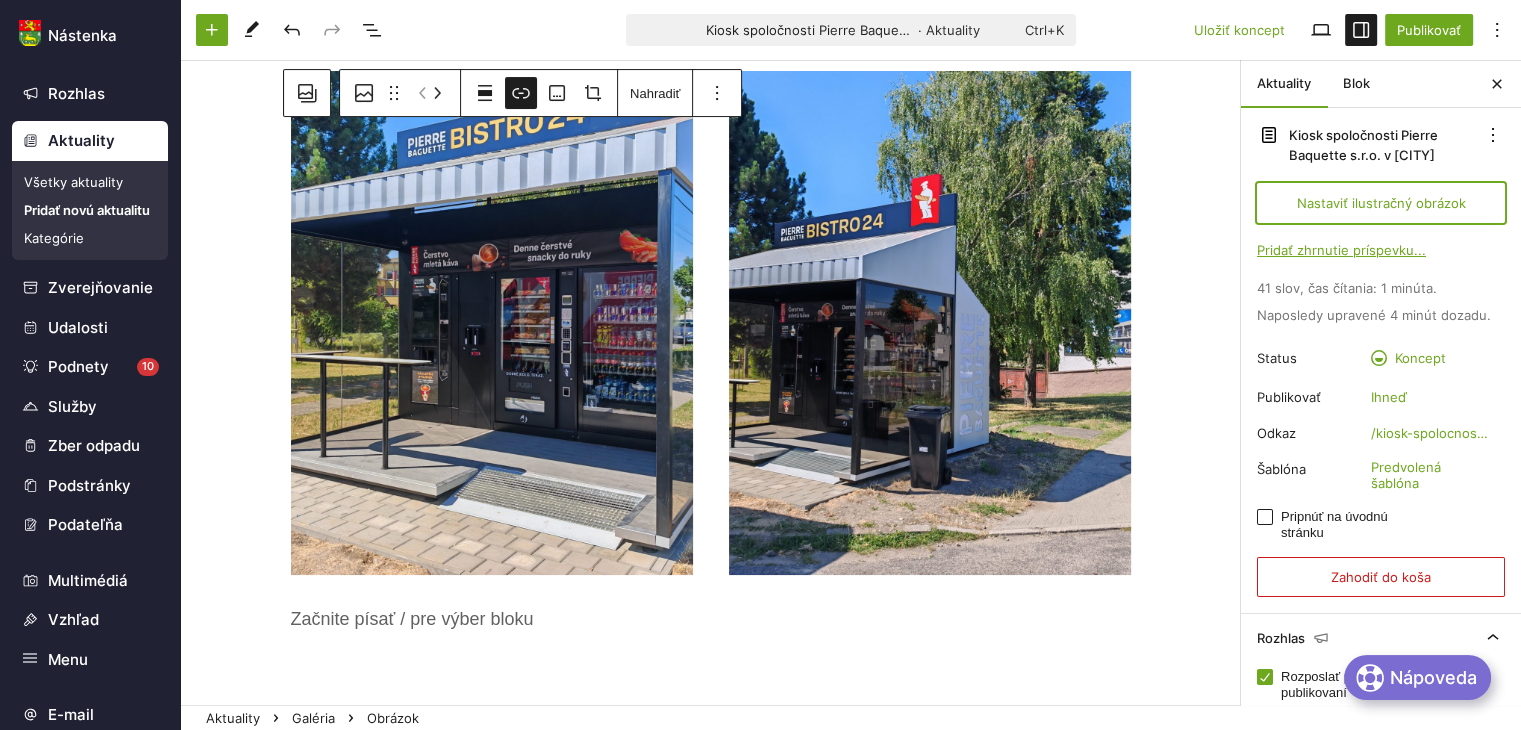 click on "Nastaviť ilustračný obrázok" at bounding box center (1381, 203) 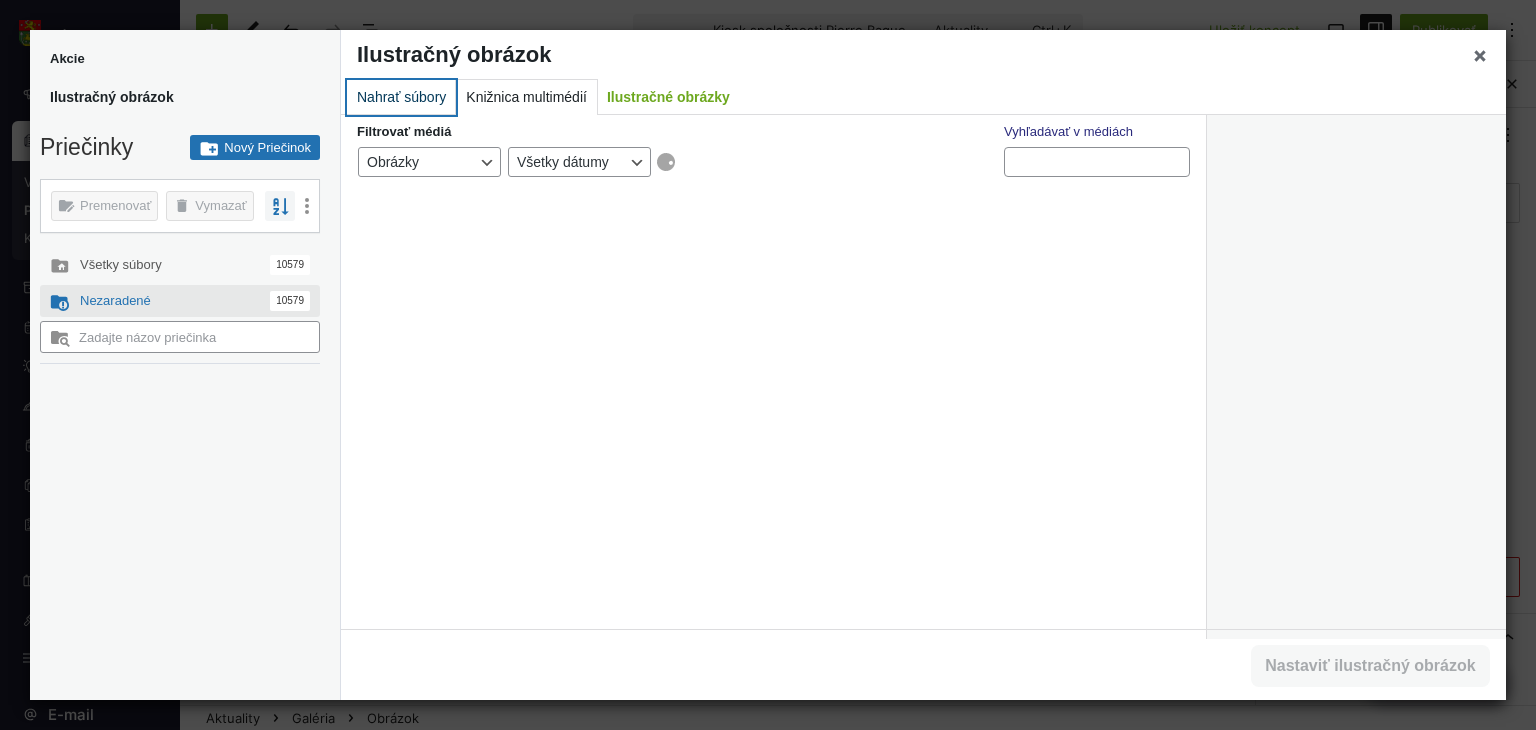 click on "Nahrať súbory" at bounding box center [401, 97] 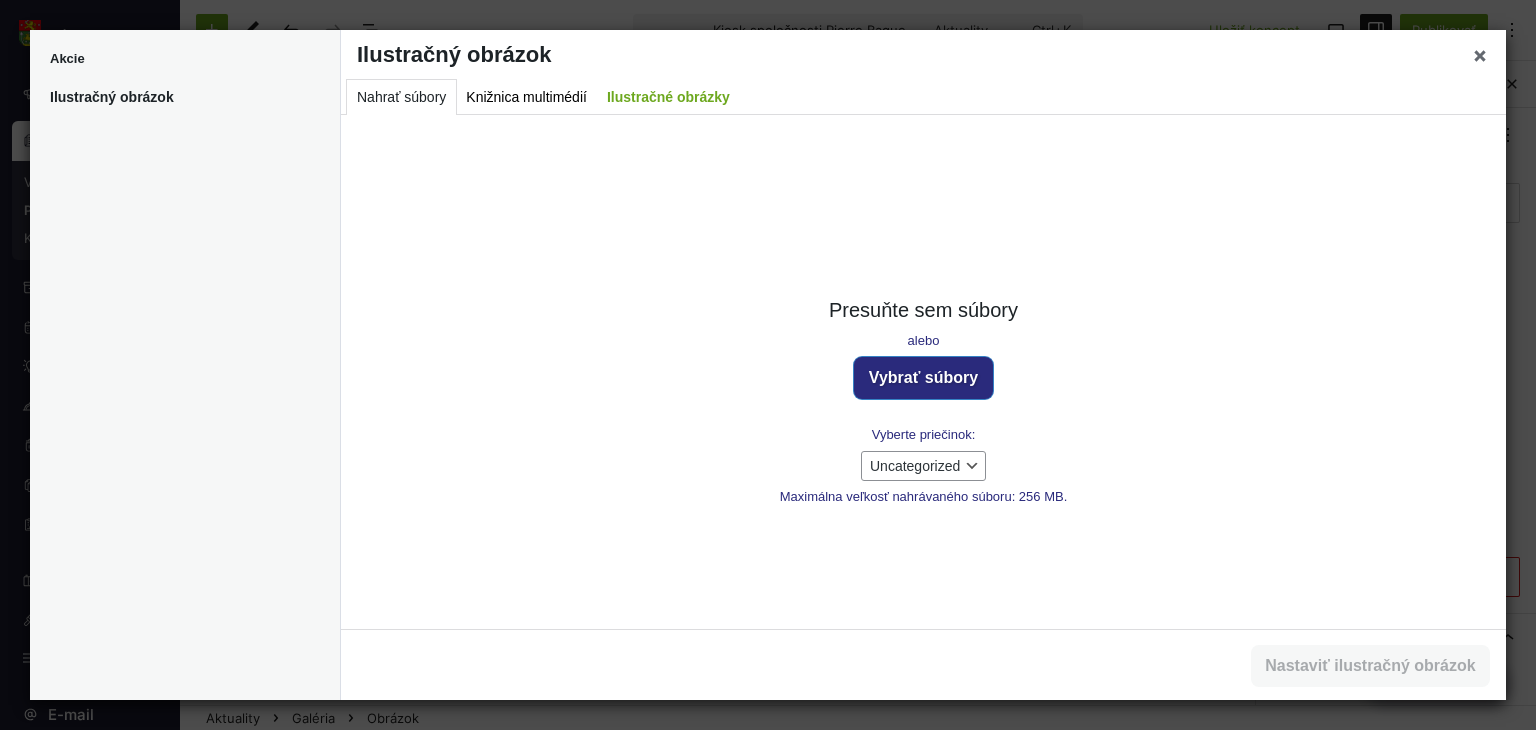 click on "Vybrať súbory" at bounding box center [923, 378] 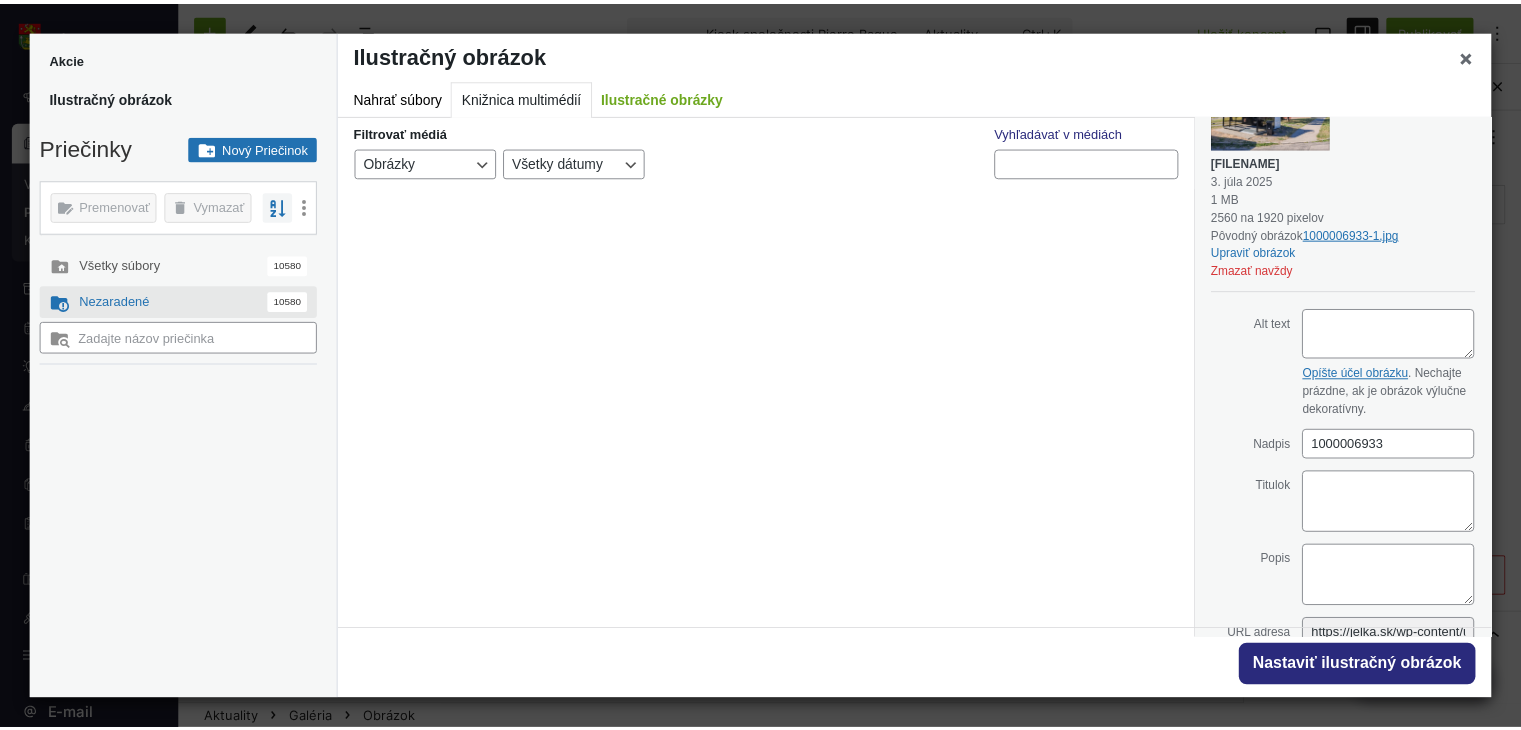 scroll, scrollTop: 200, scrollLeft: 0, axis: vertical 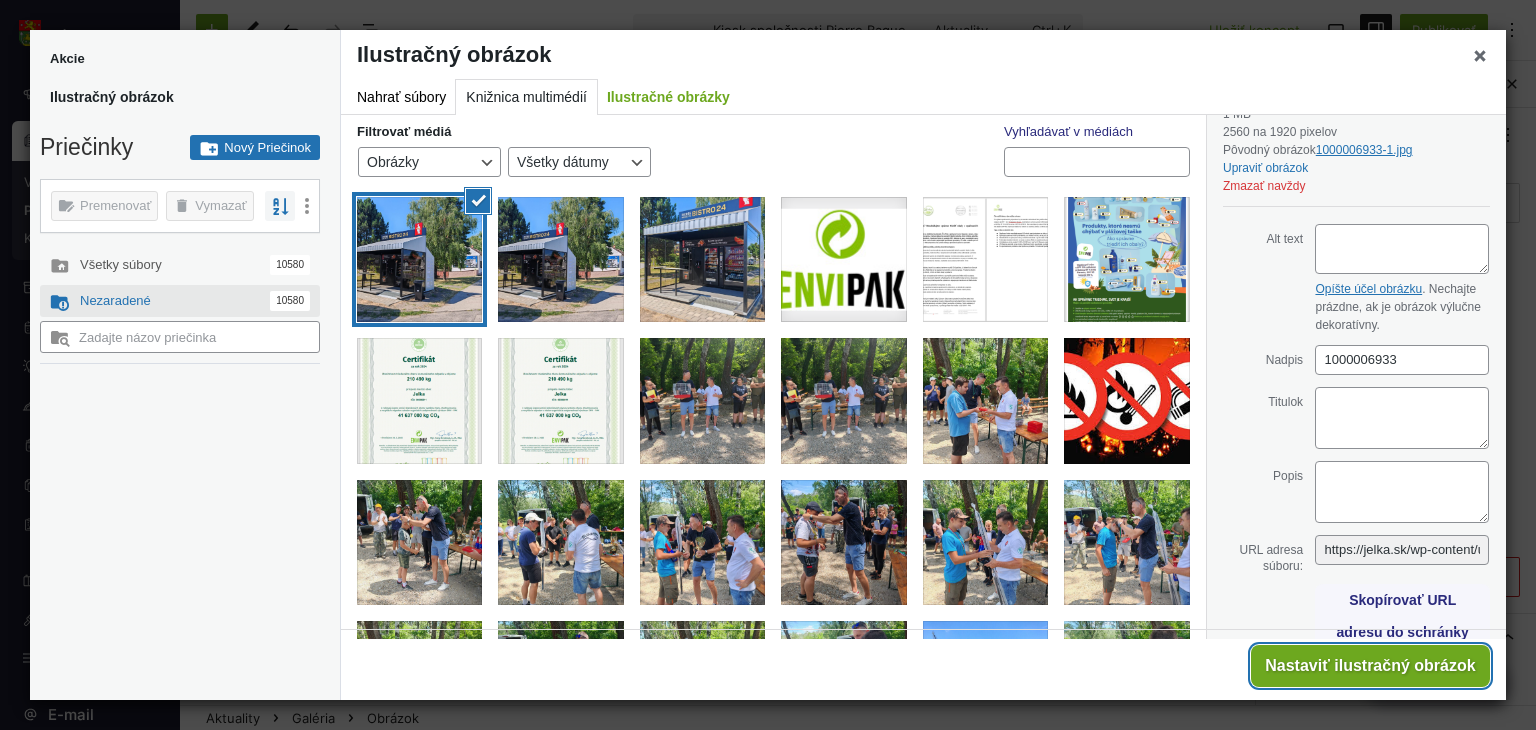 click on "Nastaviť ilustračný obrázok" at bounding box center [1370, 666] 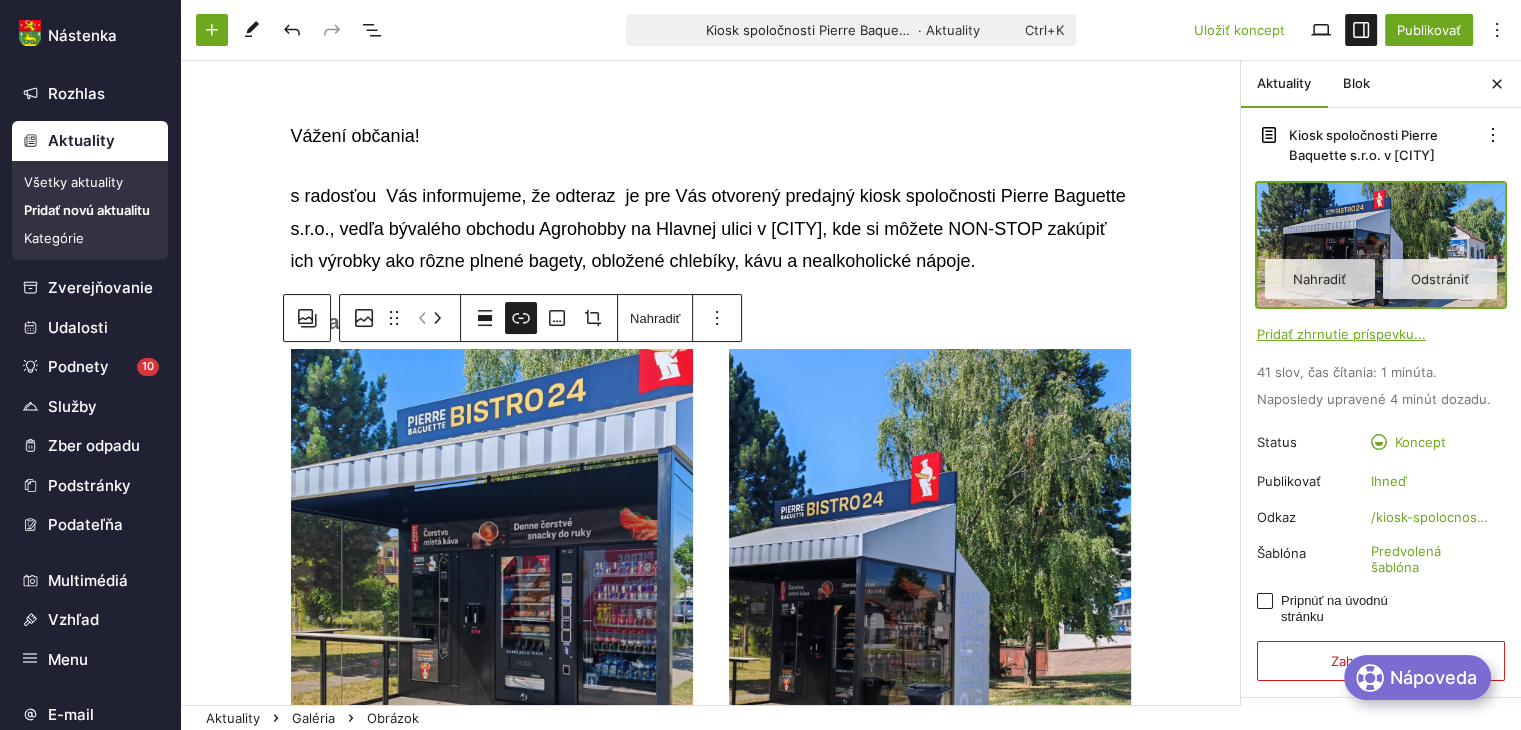 scroll, scrollTop: 0, scrollLeft: 0, axis: both 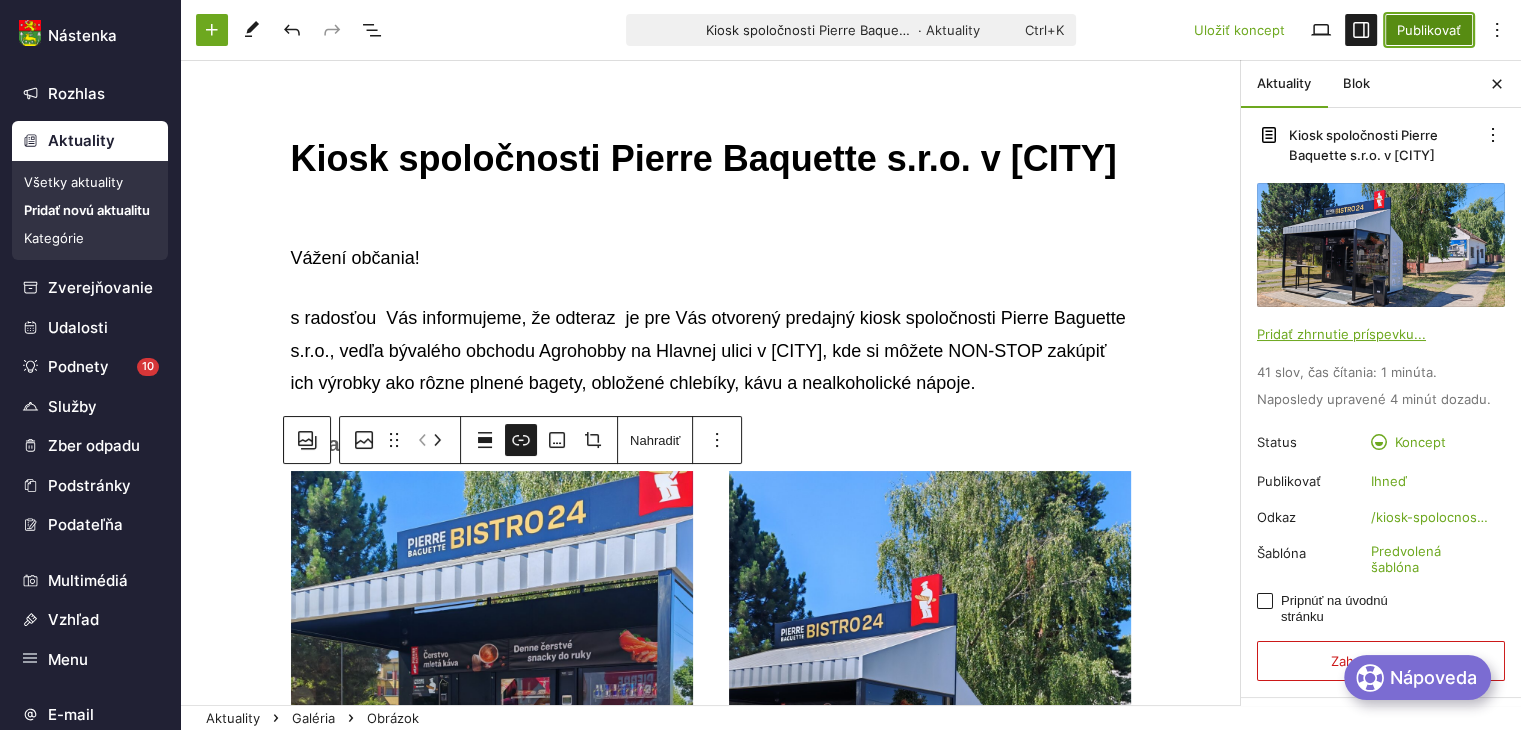 click on "Publikovať" at bounding box center [1429, 30] 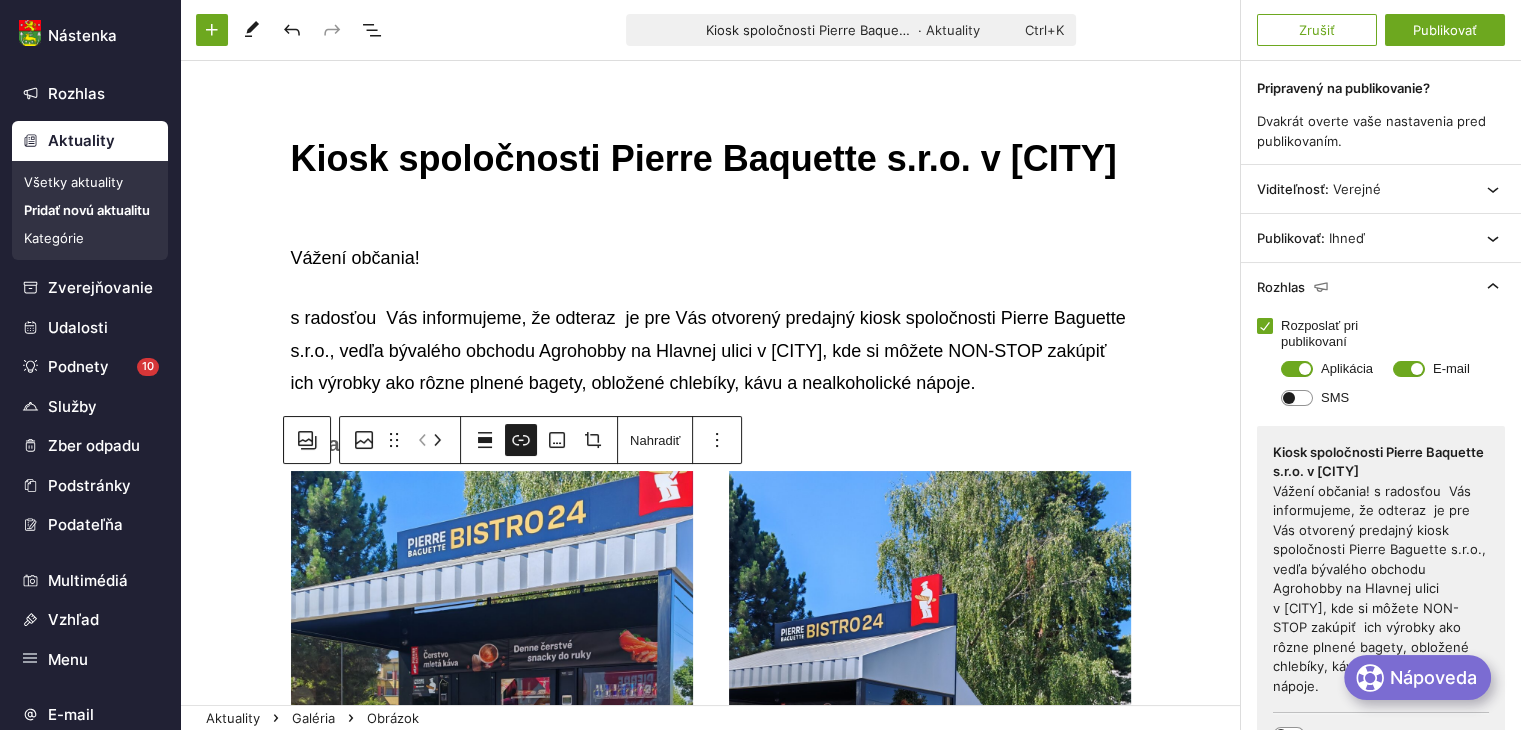 scroll, scrollTop: 0, scrollLeft: 0, axis: both 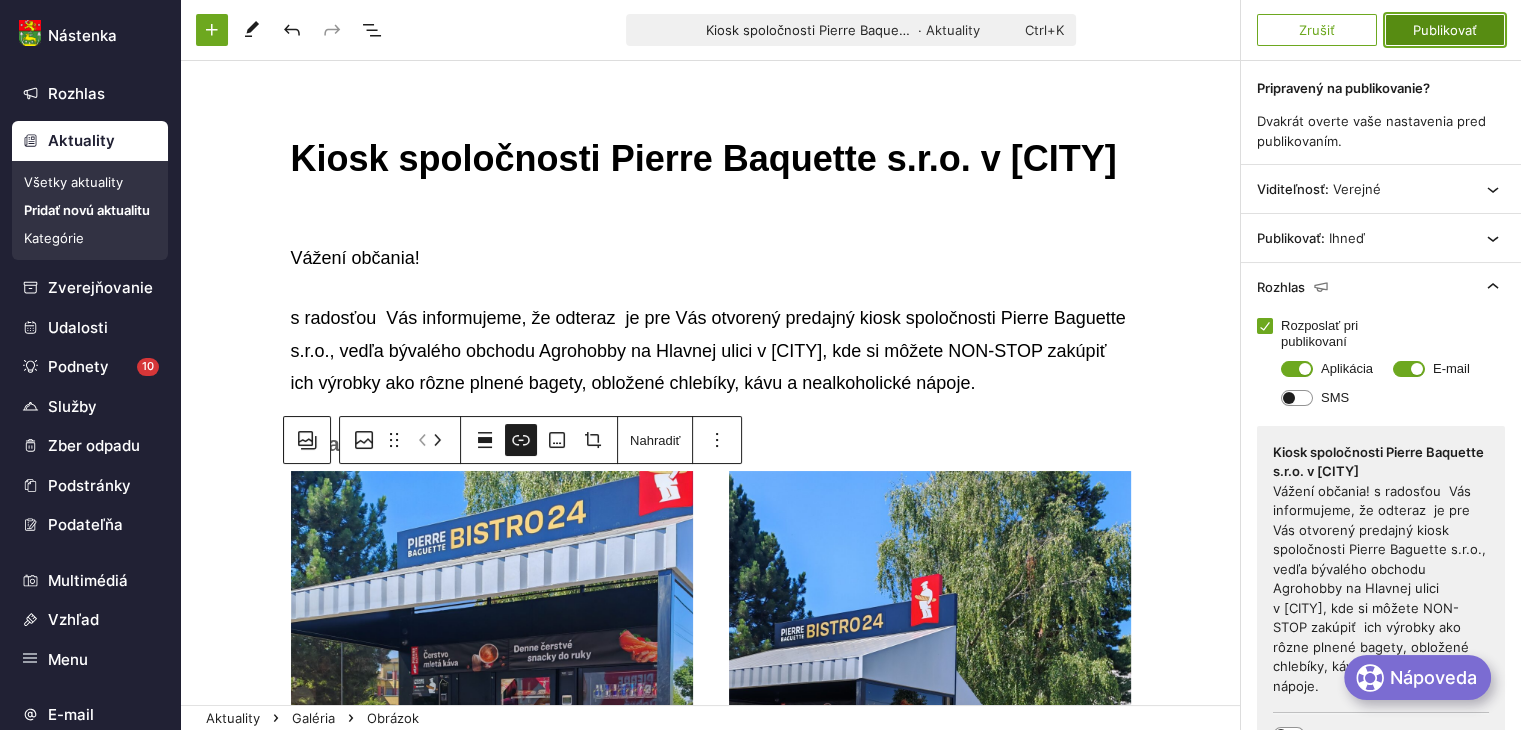 click on "Publikovať" at bounding box center [1445, 30] 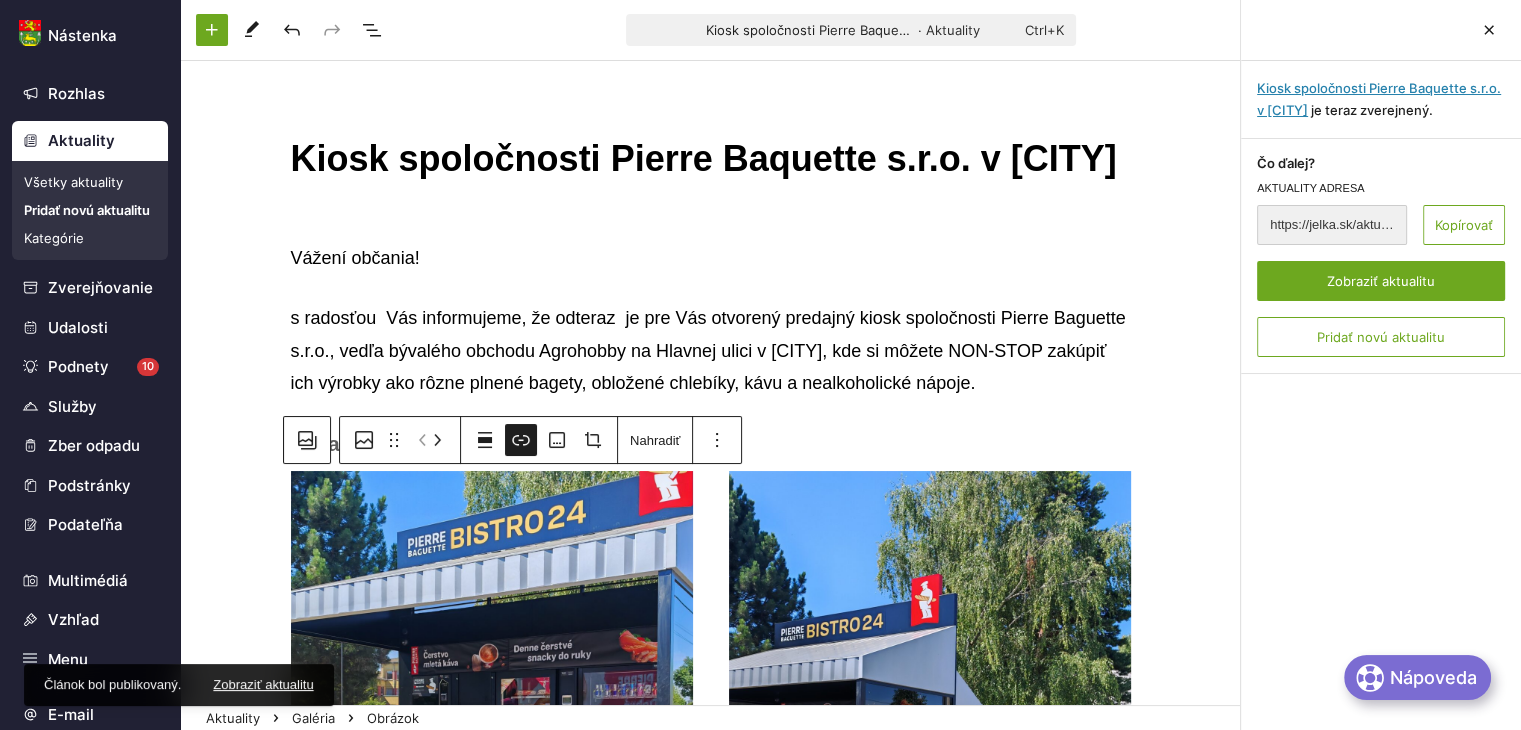 click on "Všetky aktuality" at bounding box center (90, 182) 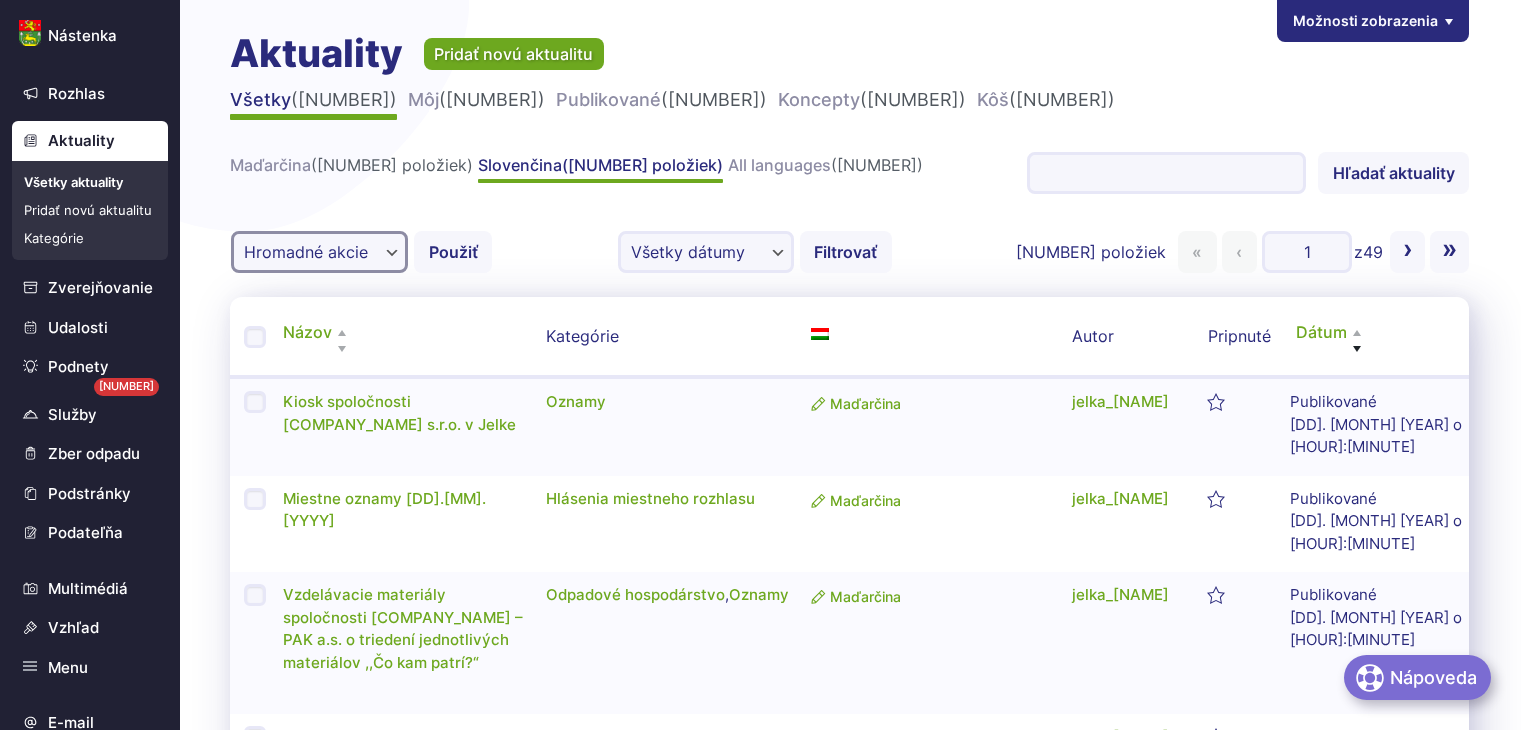 scroll, scrollTop: 0, scrollLeft: 0, axis: both 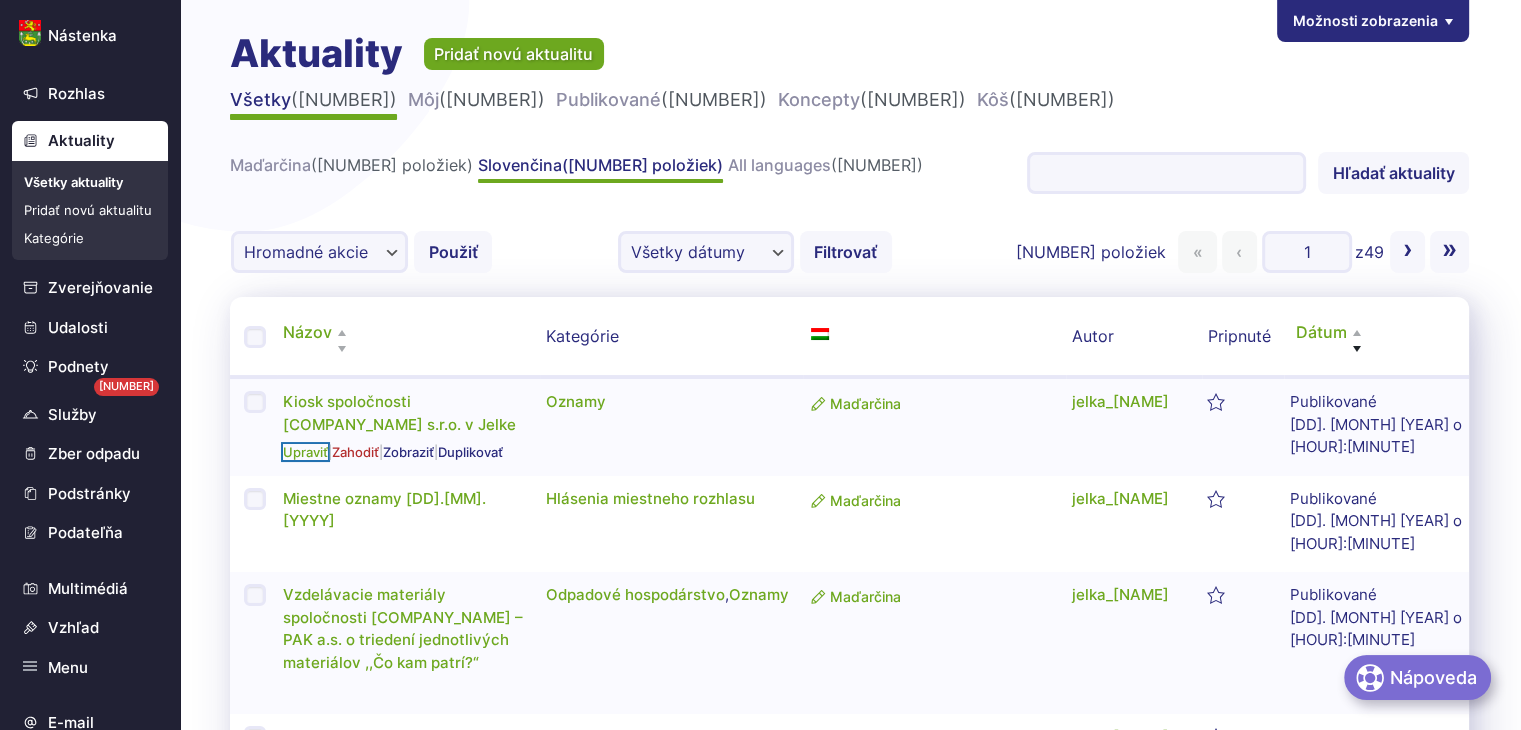 click on "Upraviť" at bounding box center [305, 452] 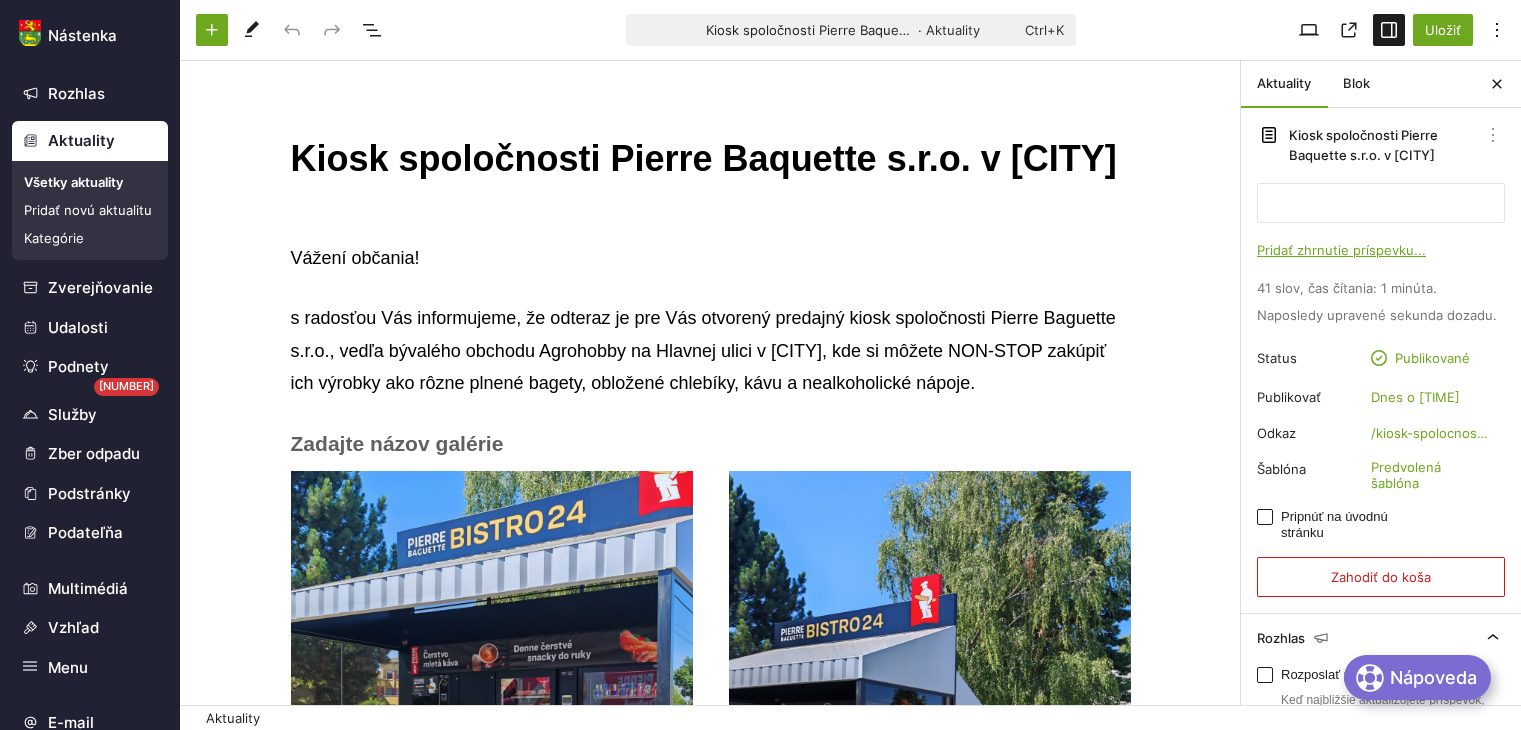 scroll, scrollTop: 0, scrollLeft: 0, axis: both 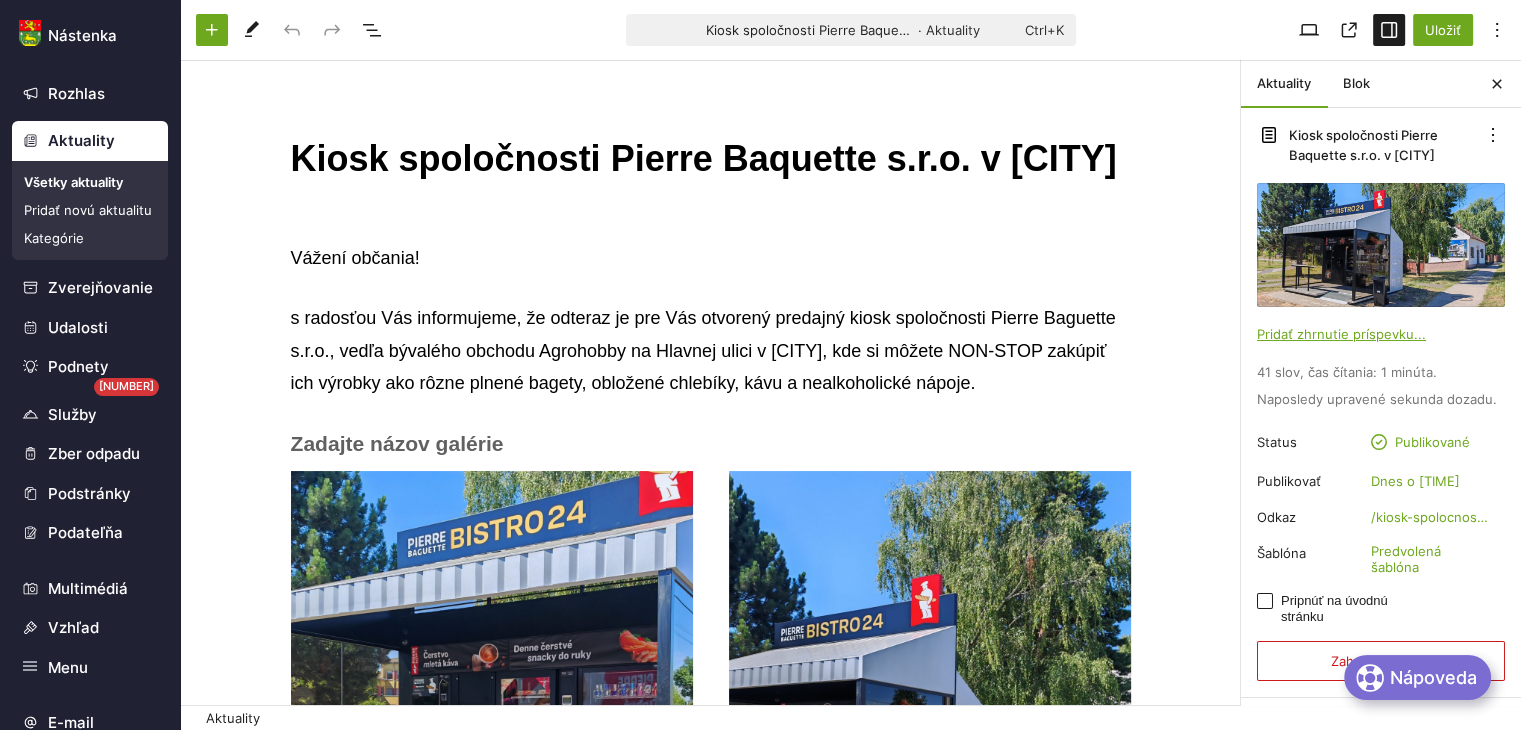 click on "Všetky aktuality" at bounding box center (90, 182) 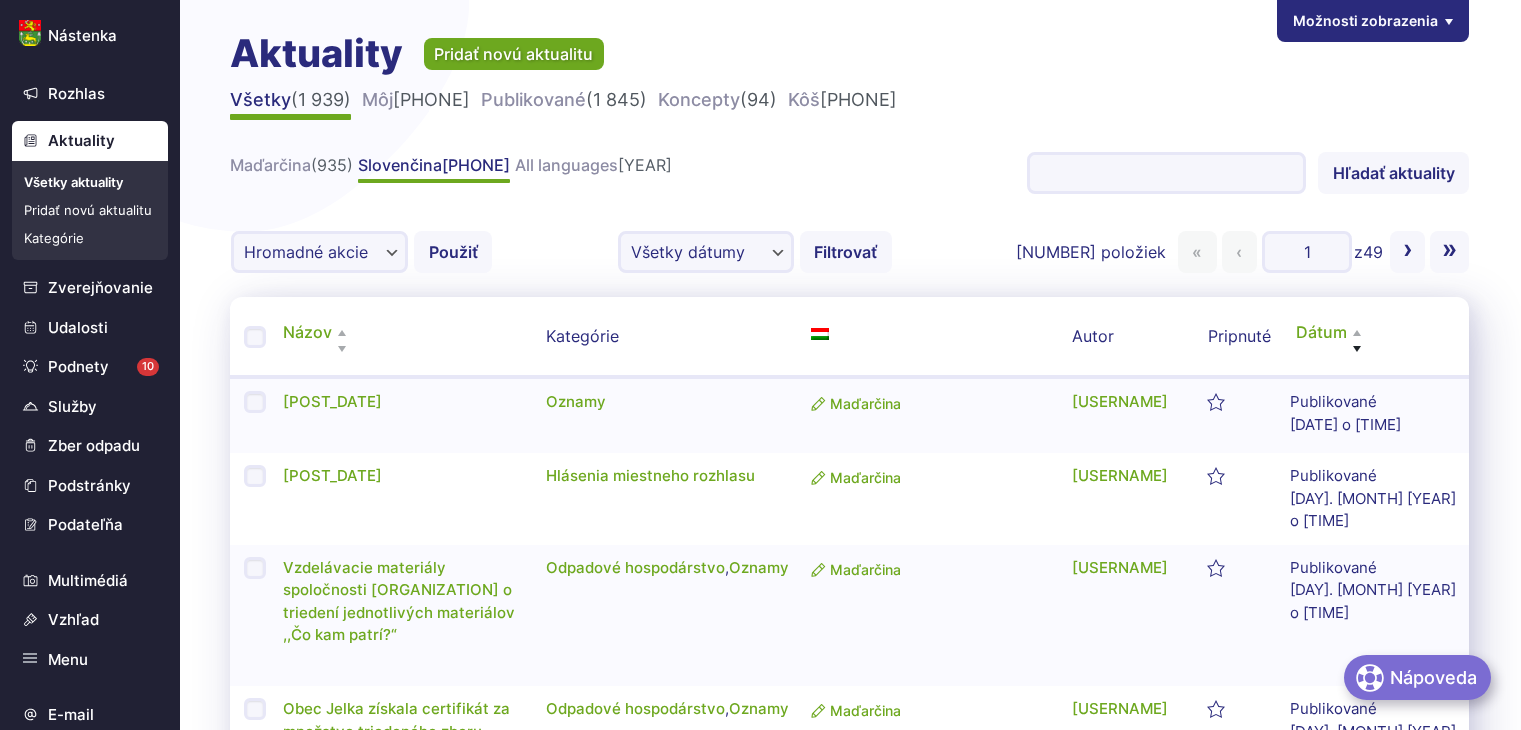scroll, scrollTop: 0, scrollLeft: 0, axis: both 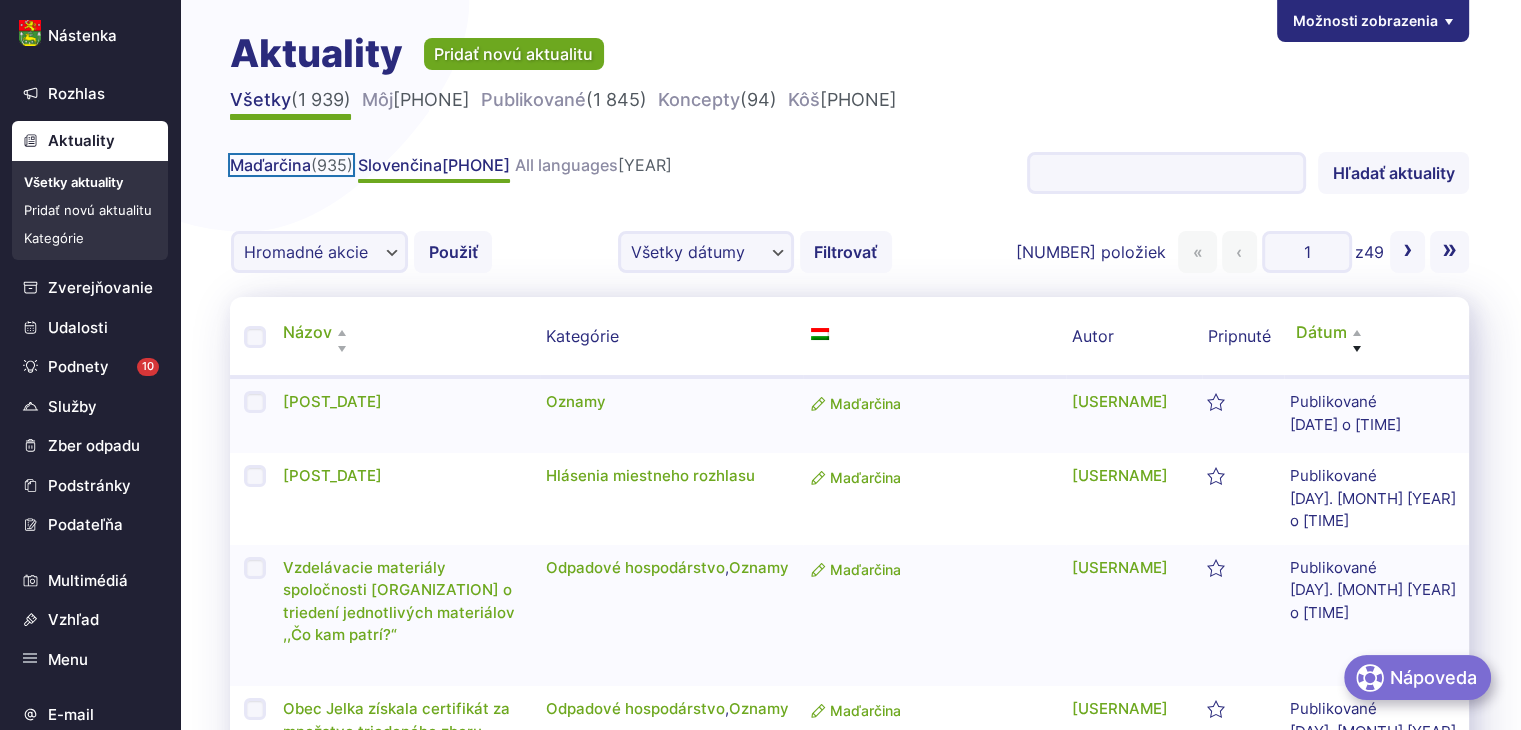 click on "Maďarčina [PHONE_NUMBER]" at bounding box center (291, 165) 